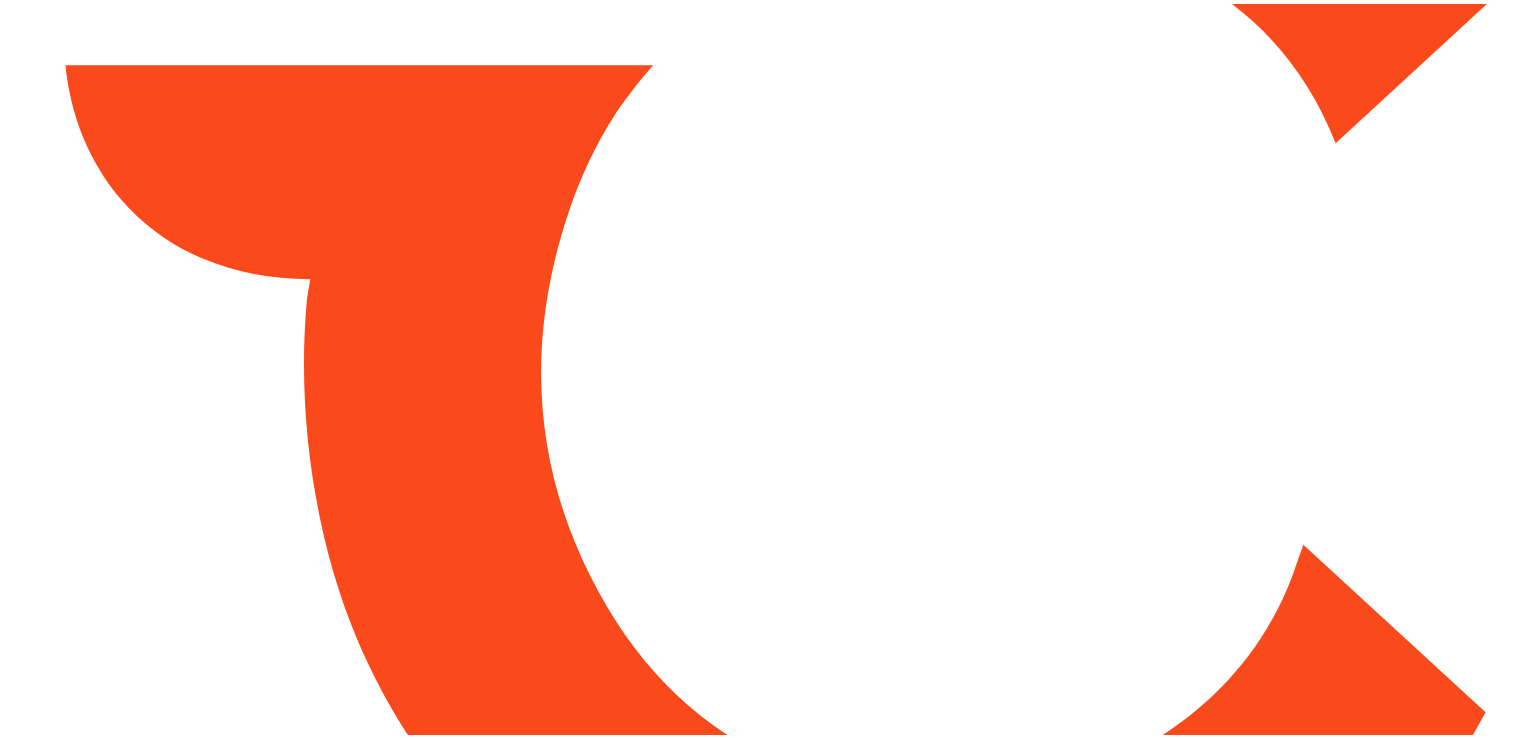 scroll, scrollTop: 0, scrollLeft: 0, axis: both 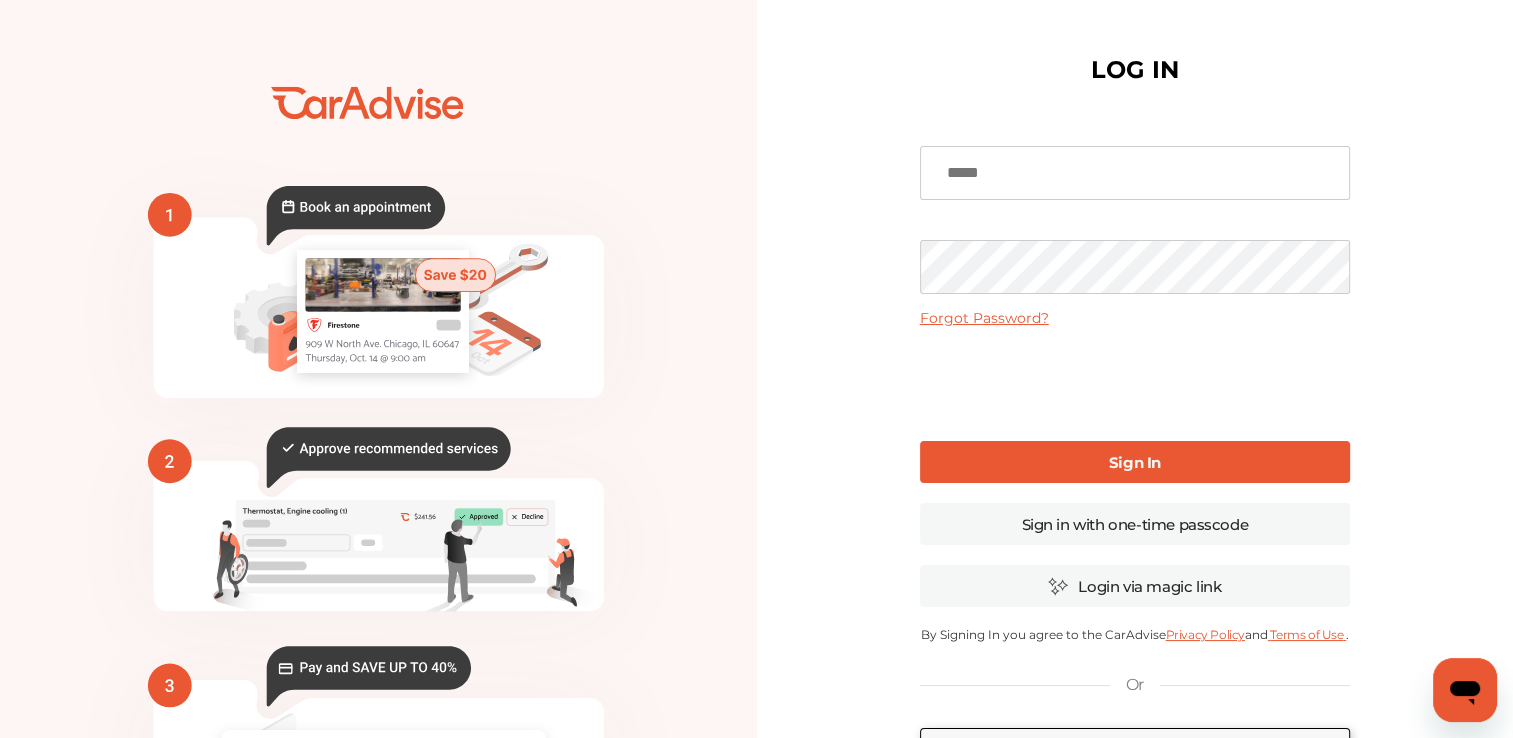 click at bounding box center (1135, 173) 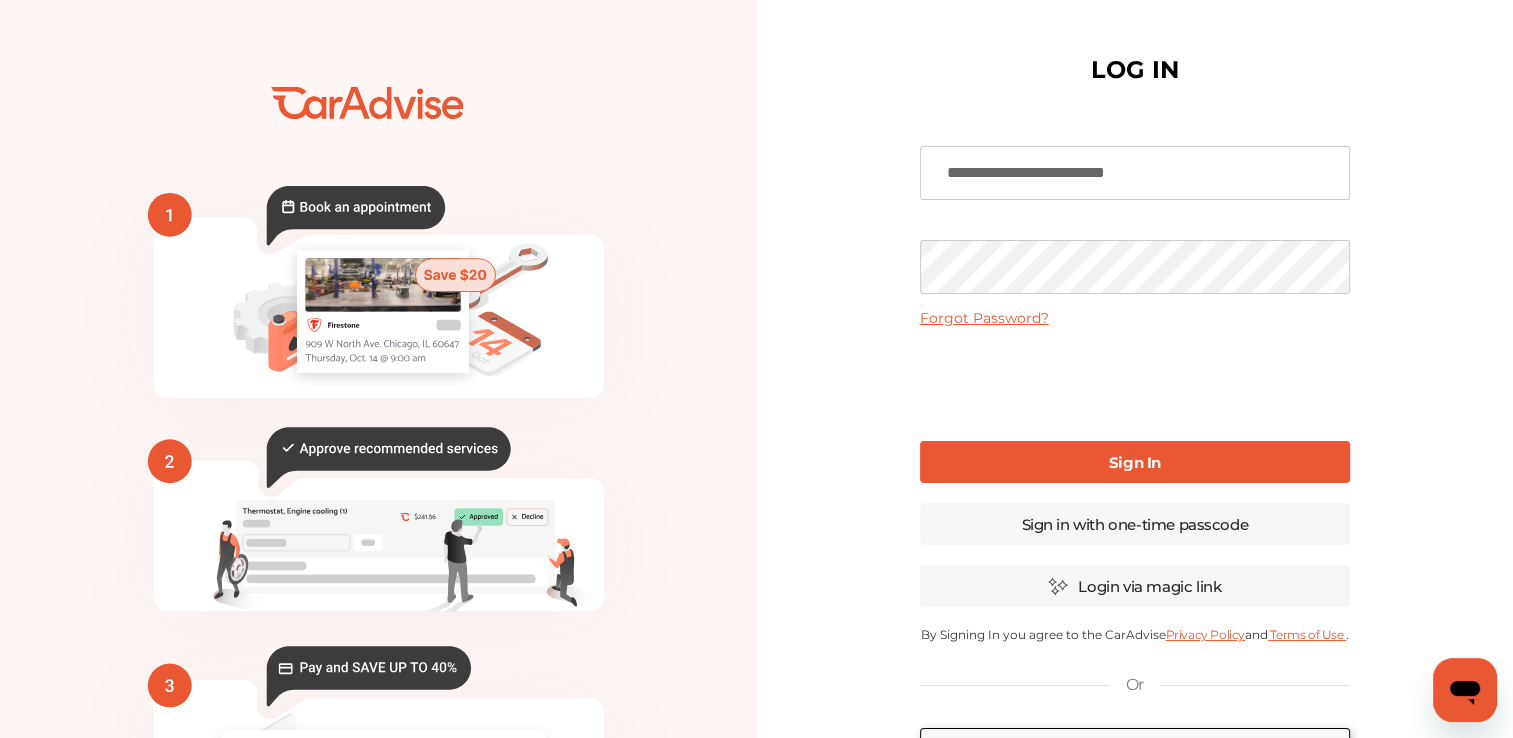 click on "Sign In" at bounding box center [1135, 462] 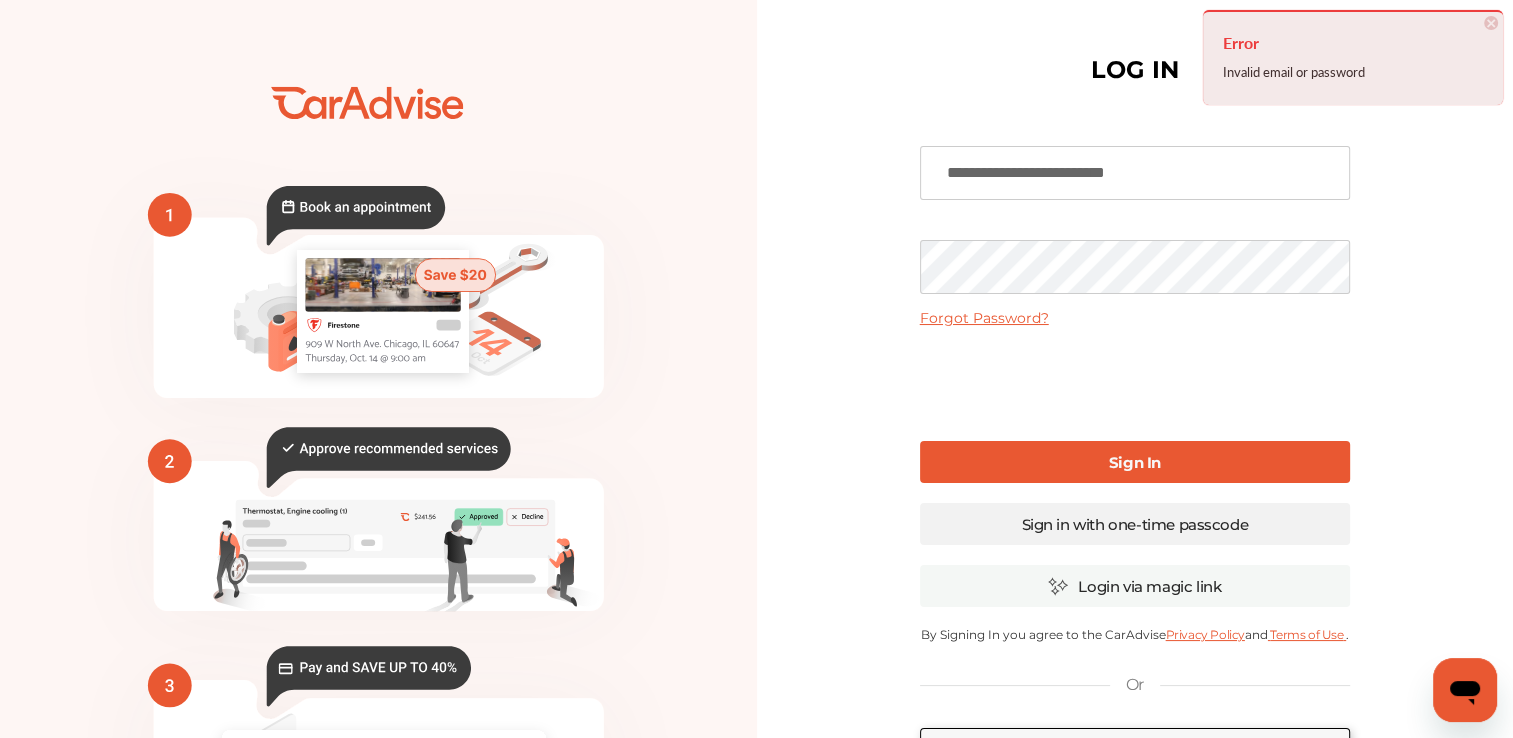 click on "Sign in with one-time passcode" at bounding box center [1135, 524] 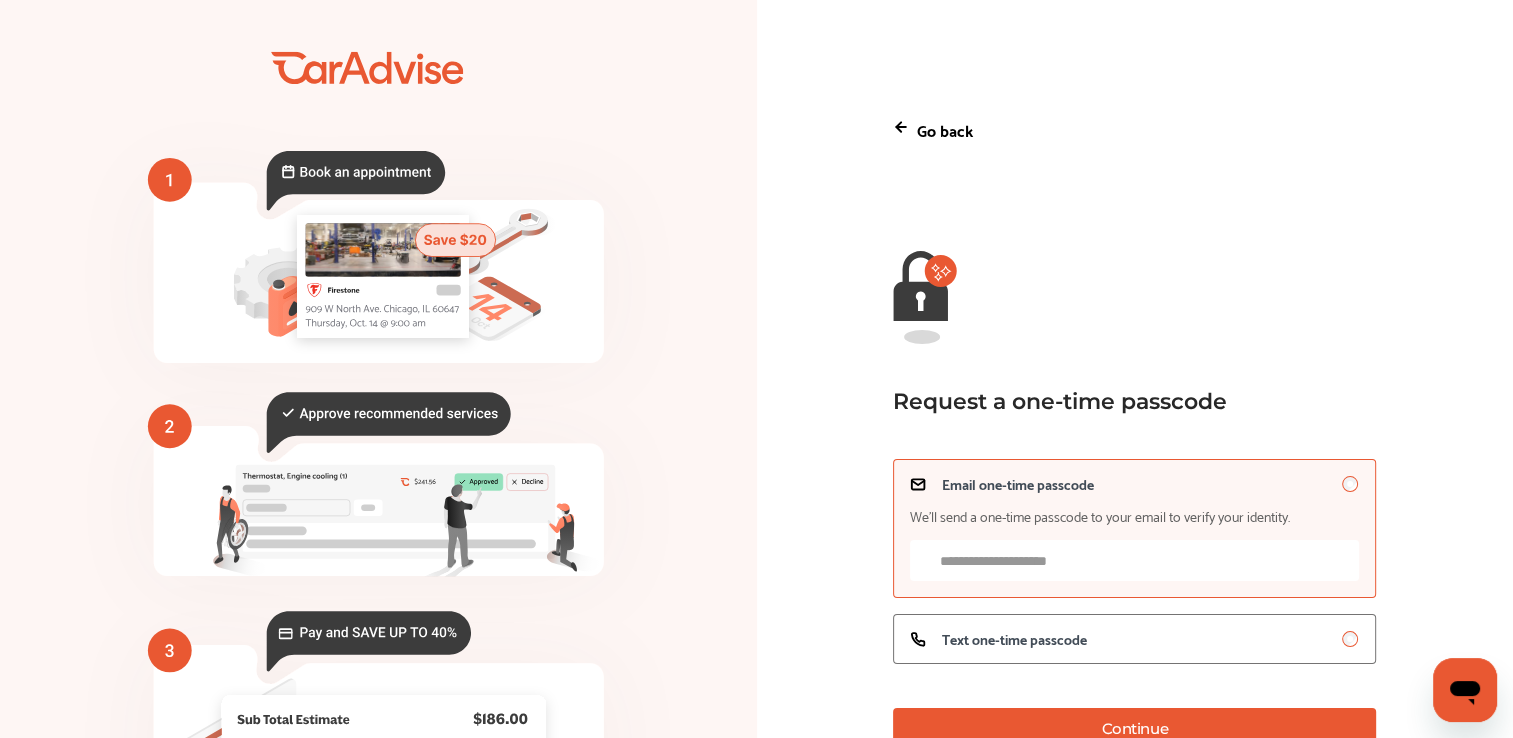 click on "Email one-time passcode We’ll send a one-time passcode to your email to verify your identity." at bounding box center (1134, 560) 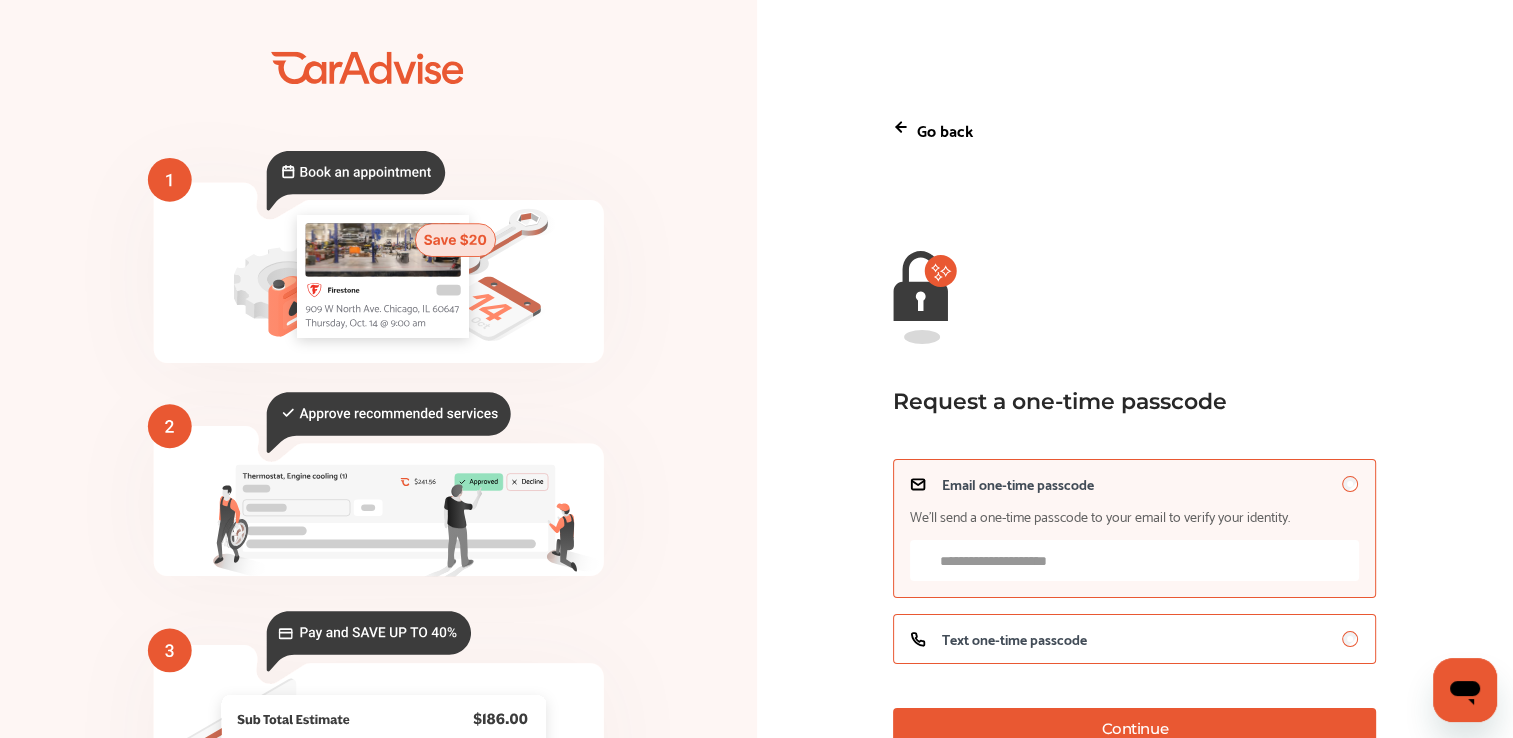 click on "Text one-time passcode" at bounding box center [1014, 639] 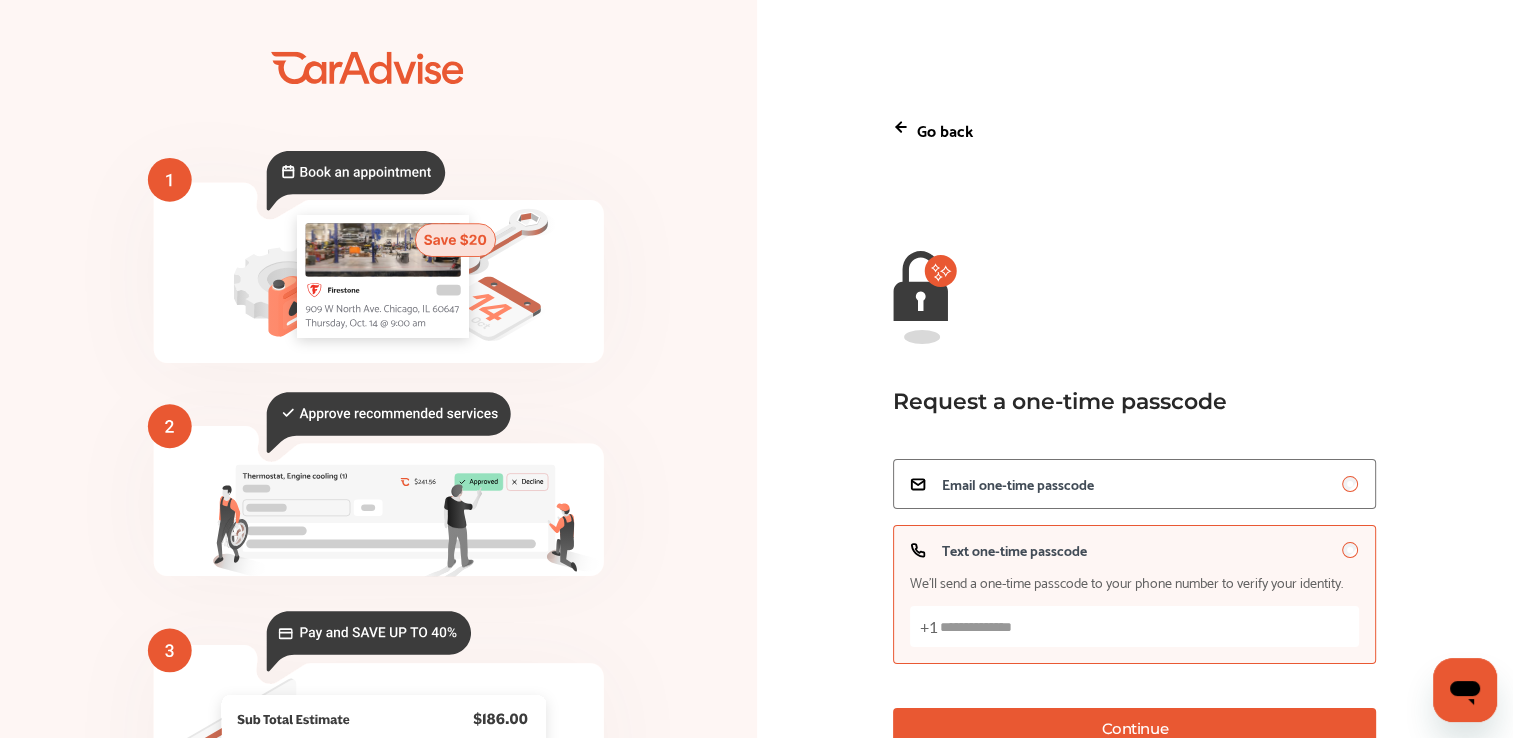 click on "Text one-time passcode We’ll send a one-time passcode to your phone number to verify your identity. +1" at bounding box center [1134, 626] 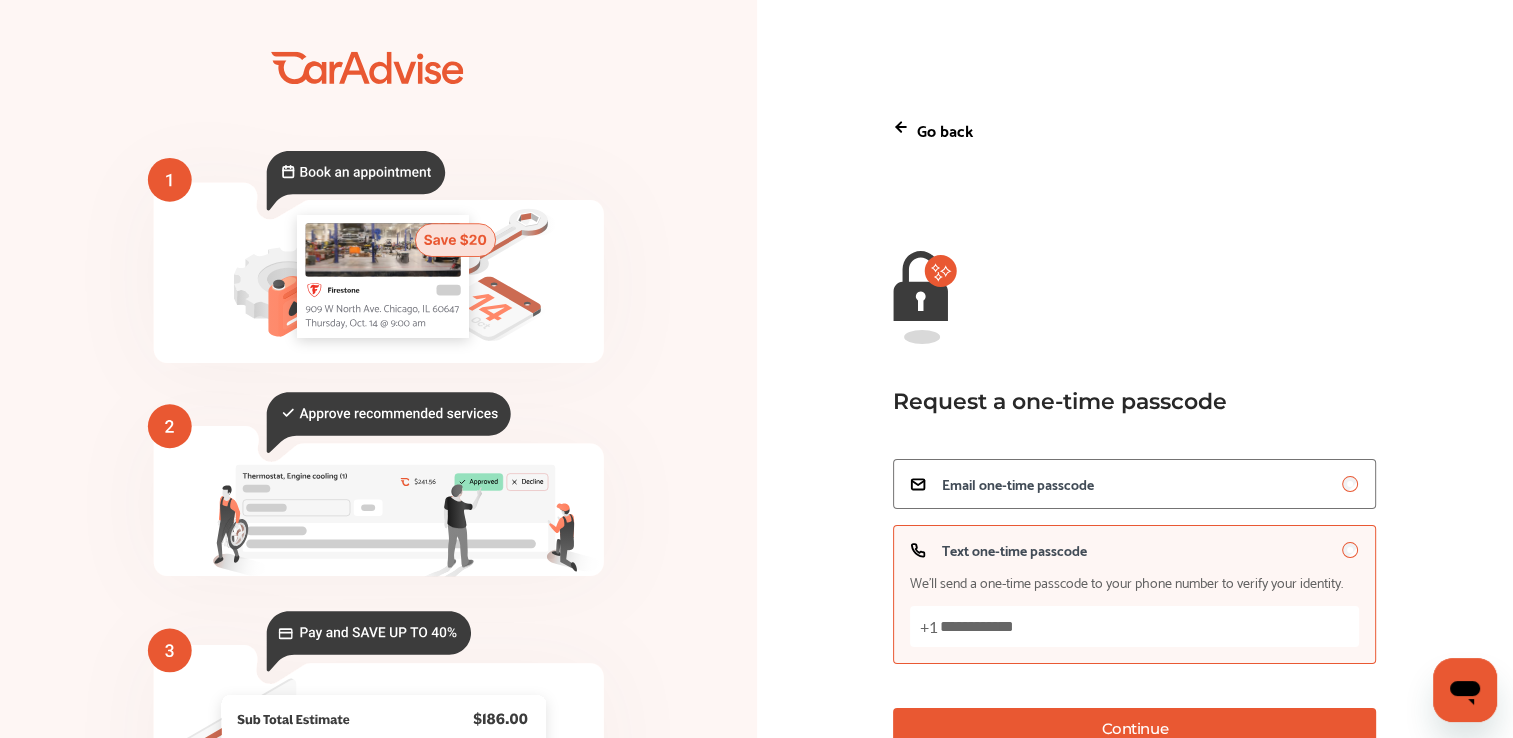 type on "**********" 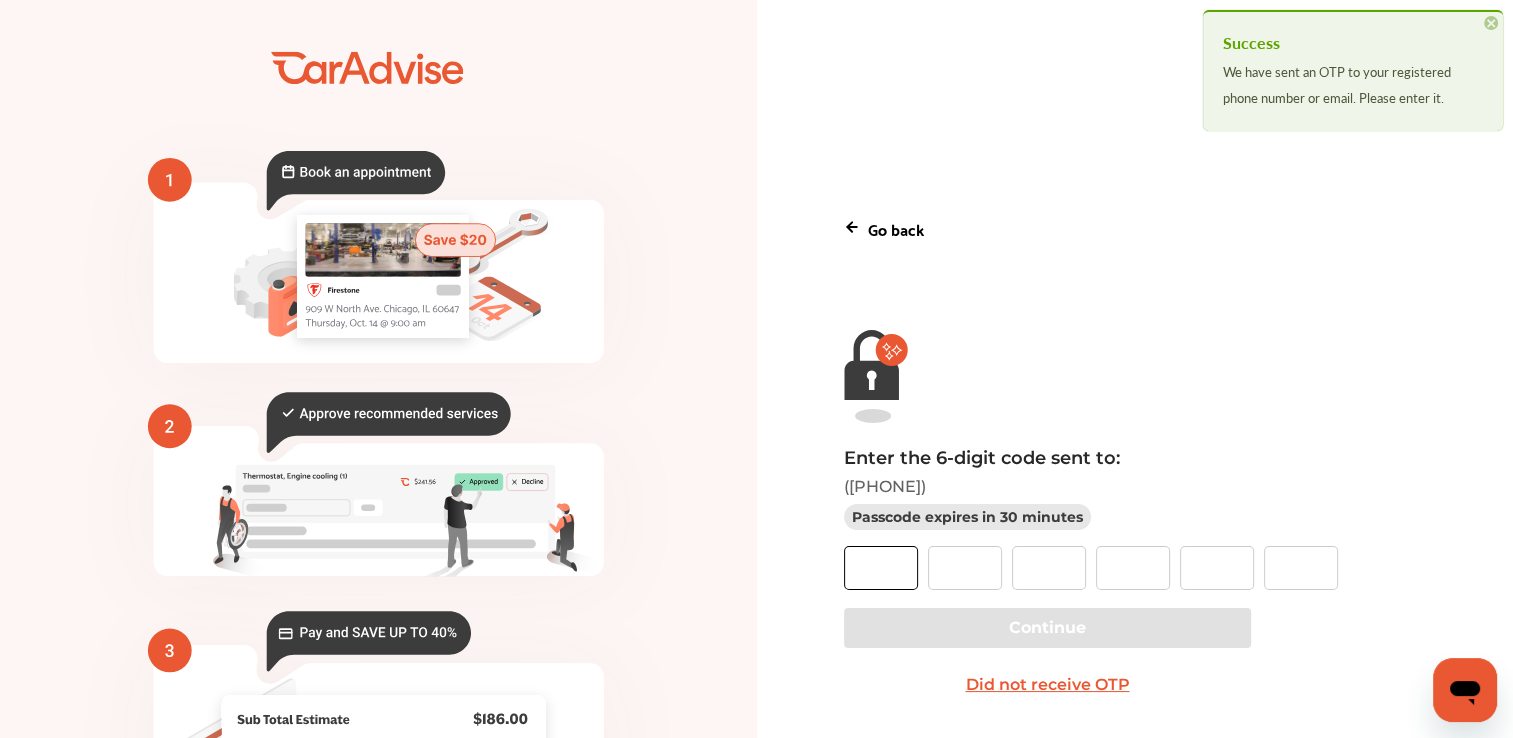 click at bounding box center (881, 568) 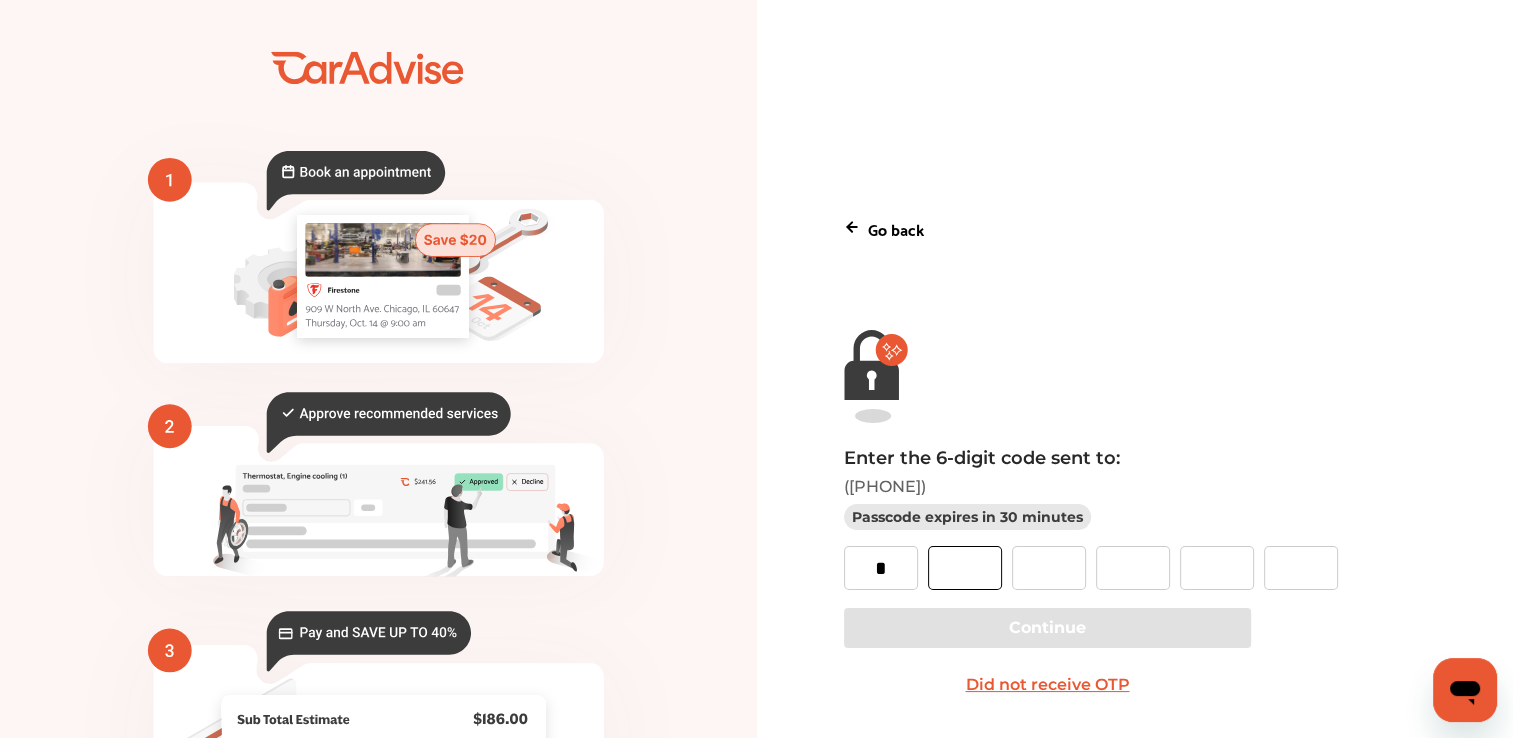 type on "*" 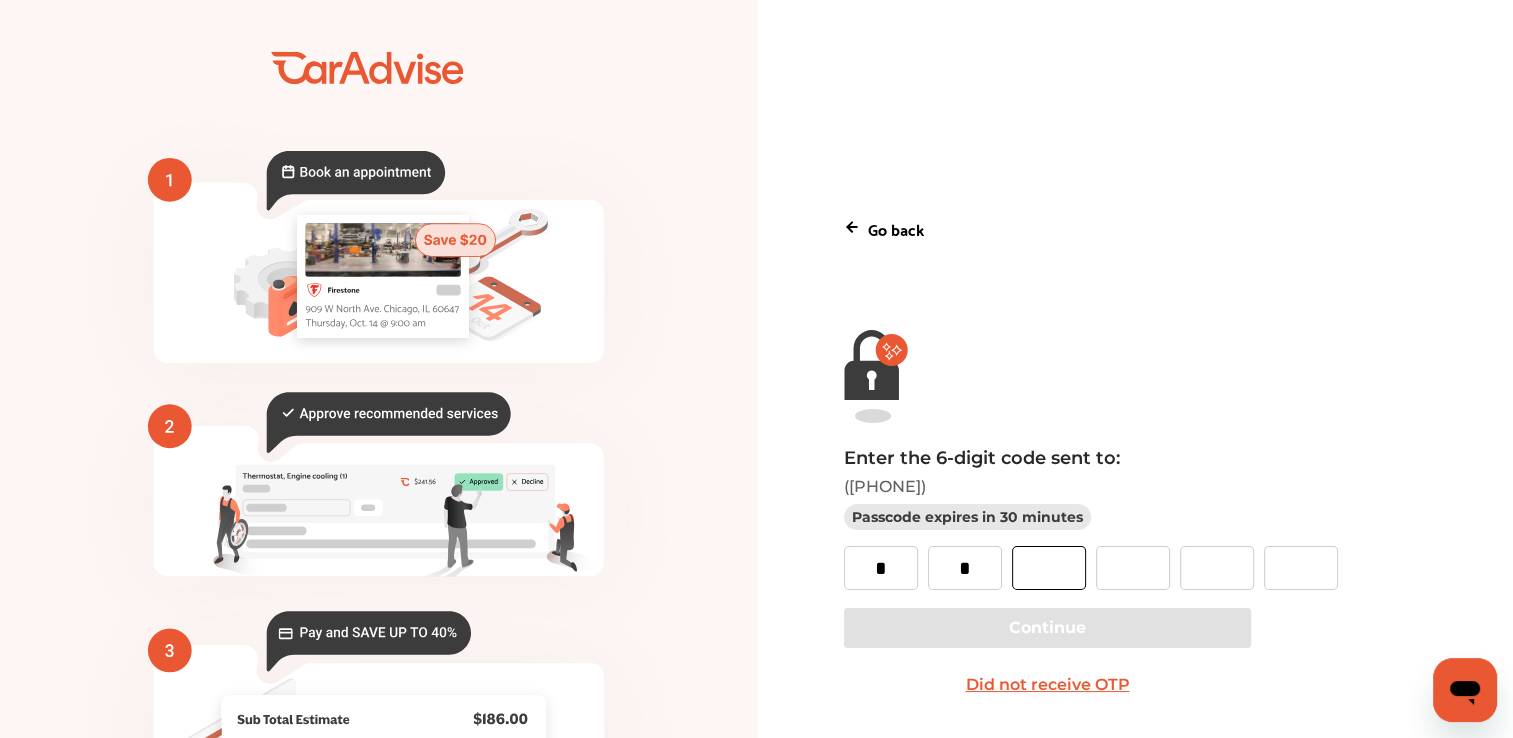 type on "*" 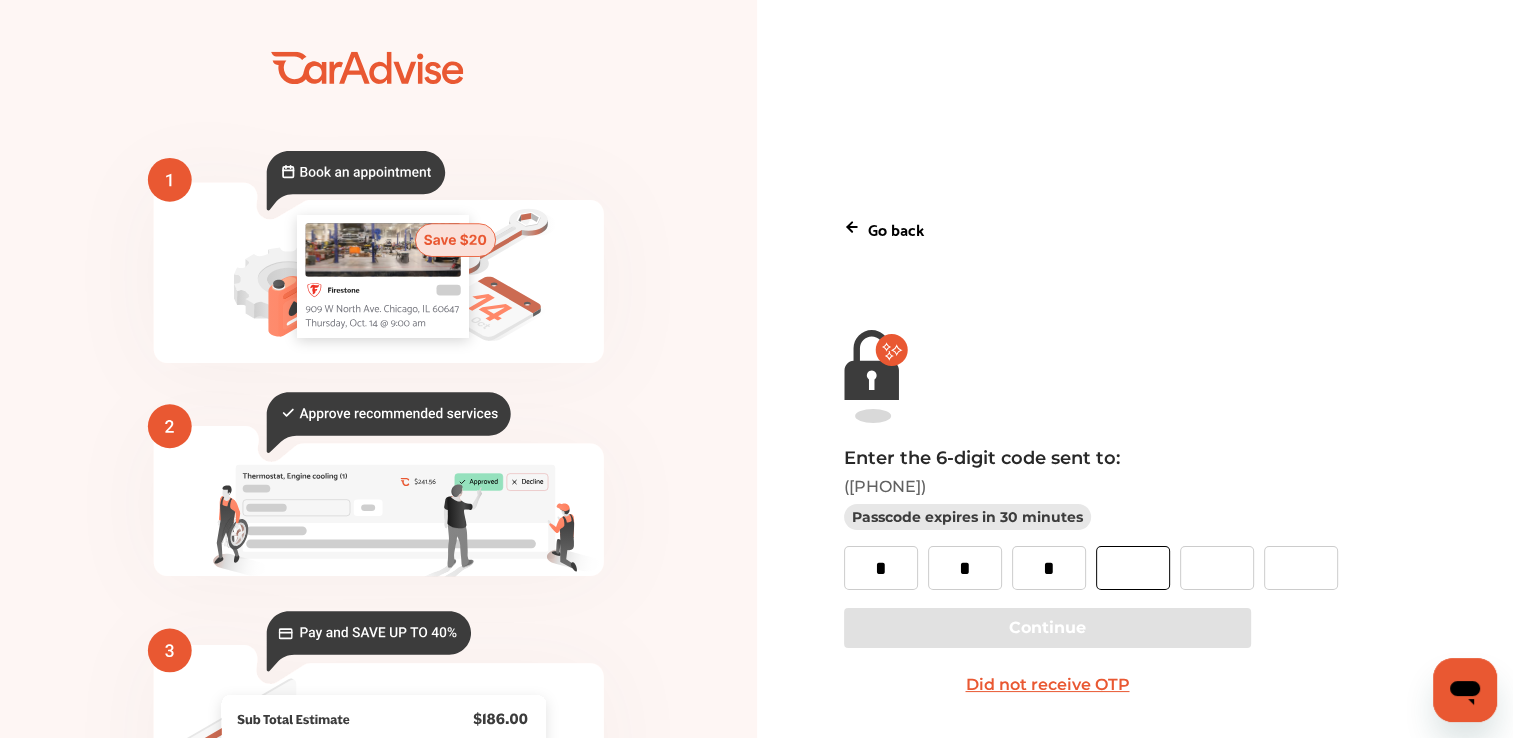 type on "*" 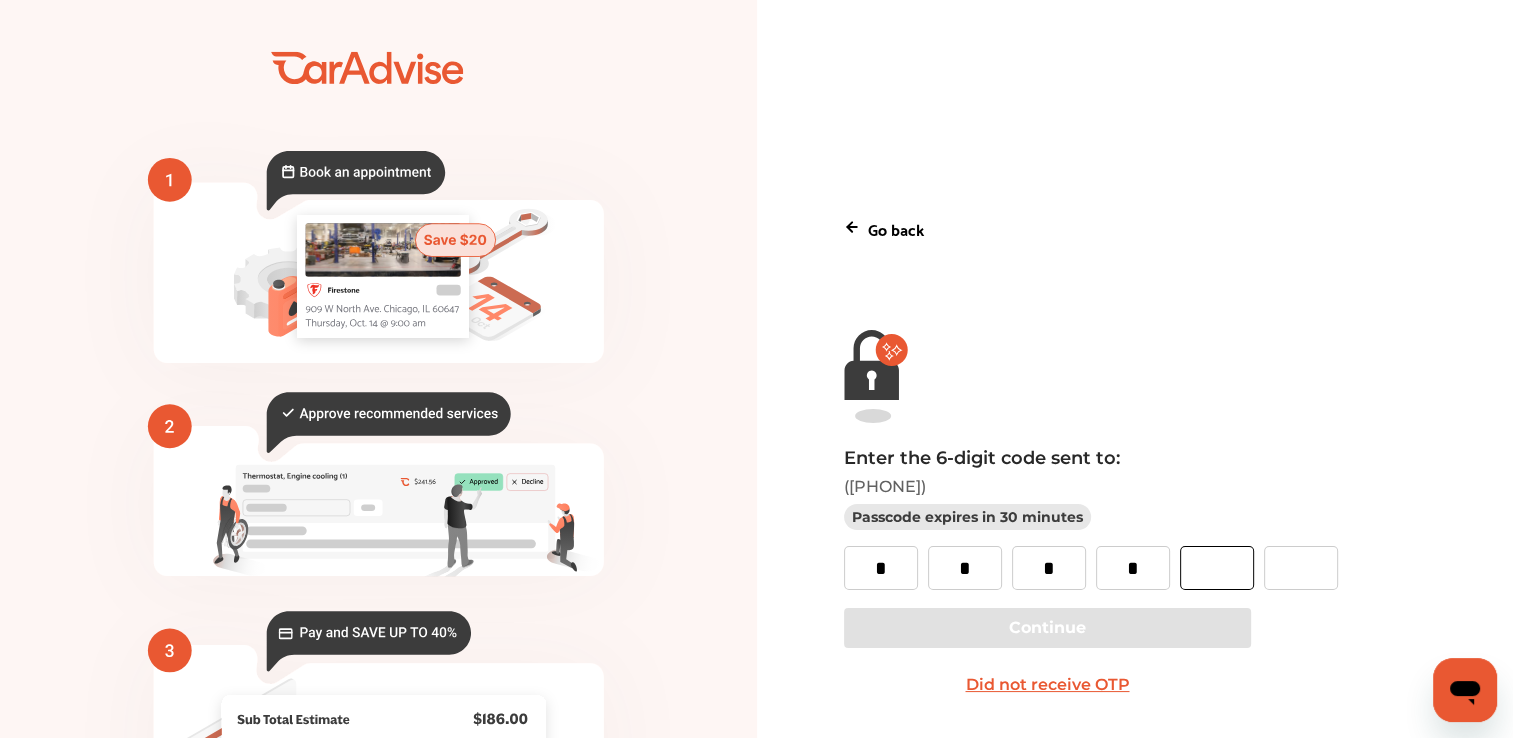 type on "*" 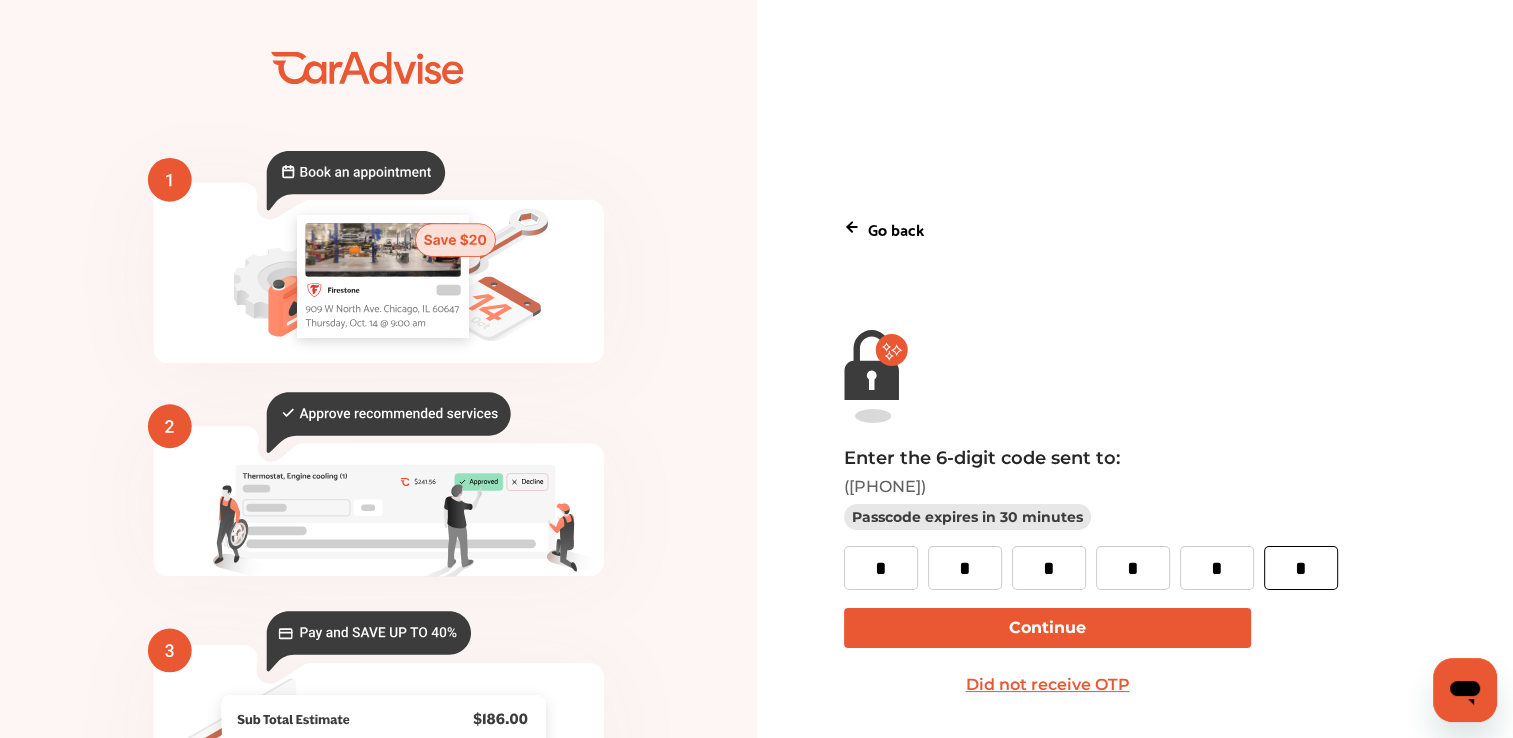type on "*" 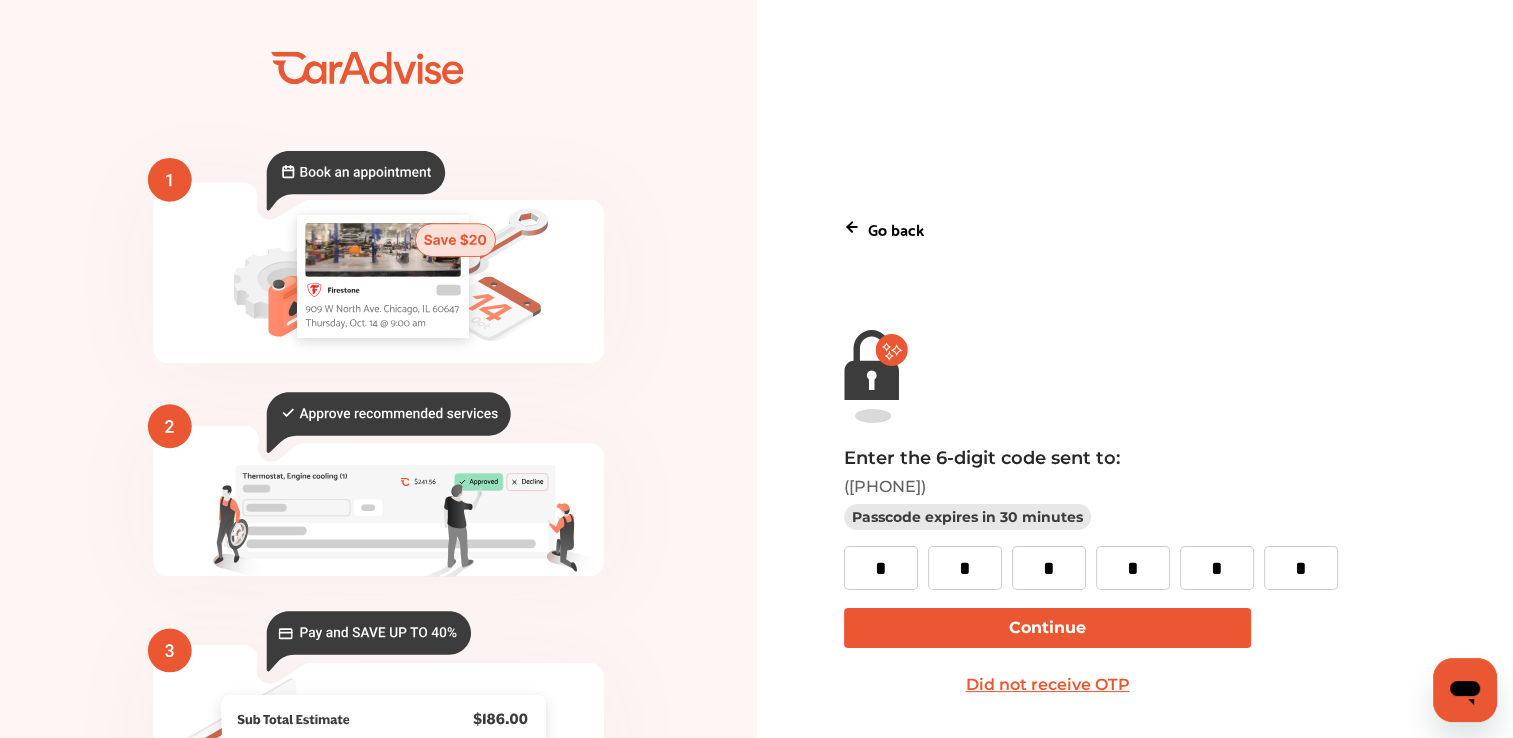 click on "Continue" at bounding box center (1048, 628) 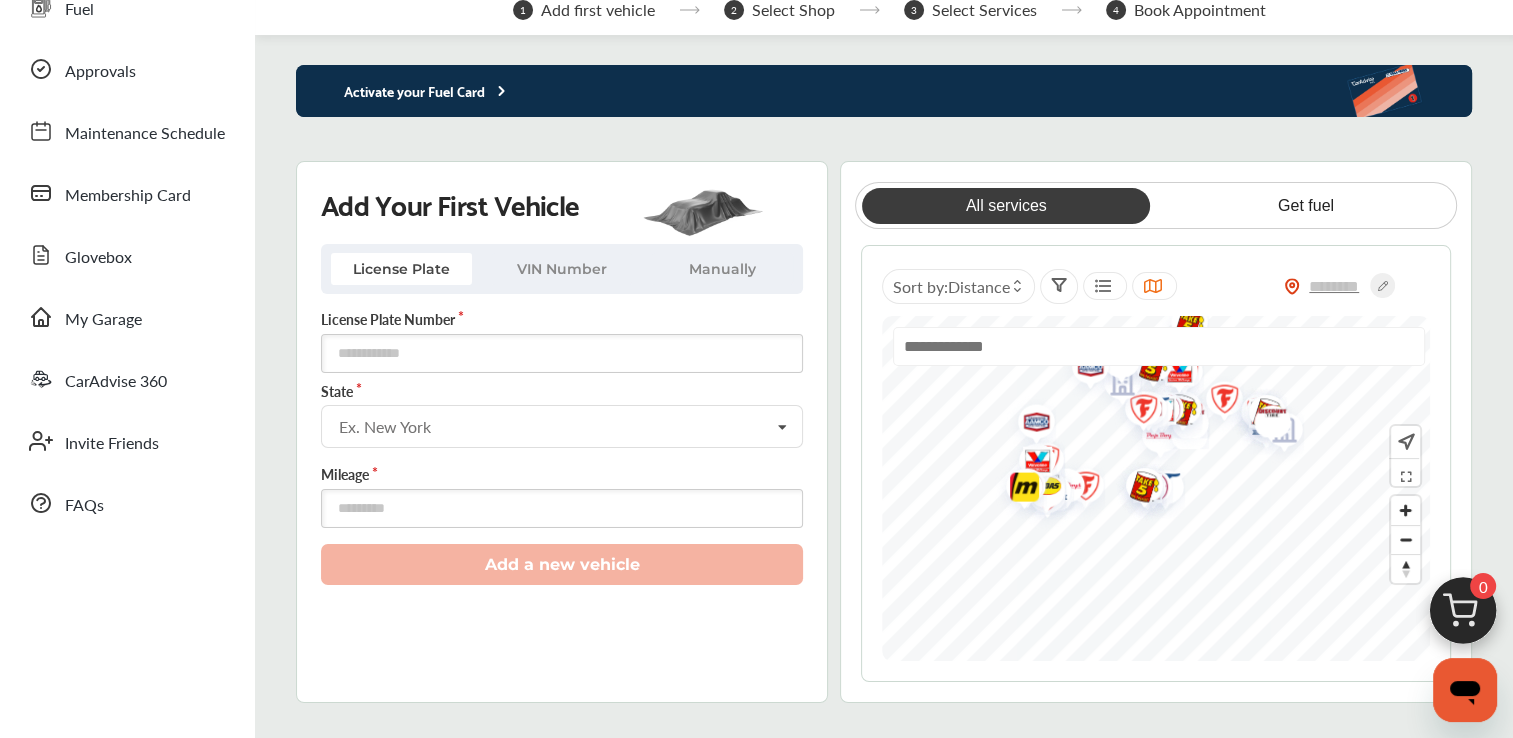 scroll, scrollTop: 160, scrollLeft: 0, axis: vertical 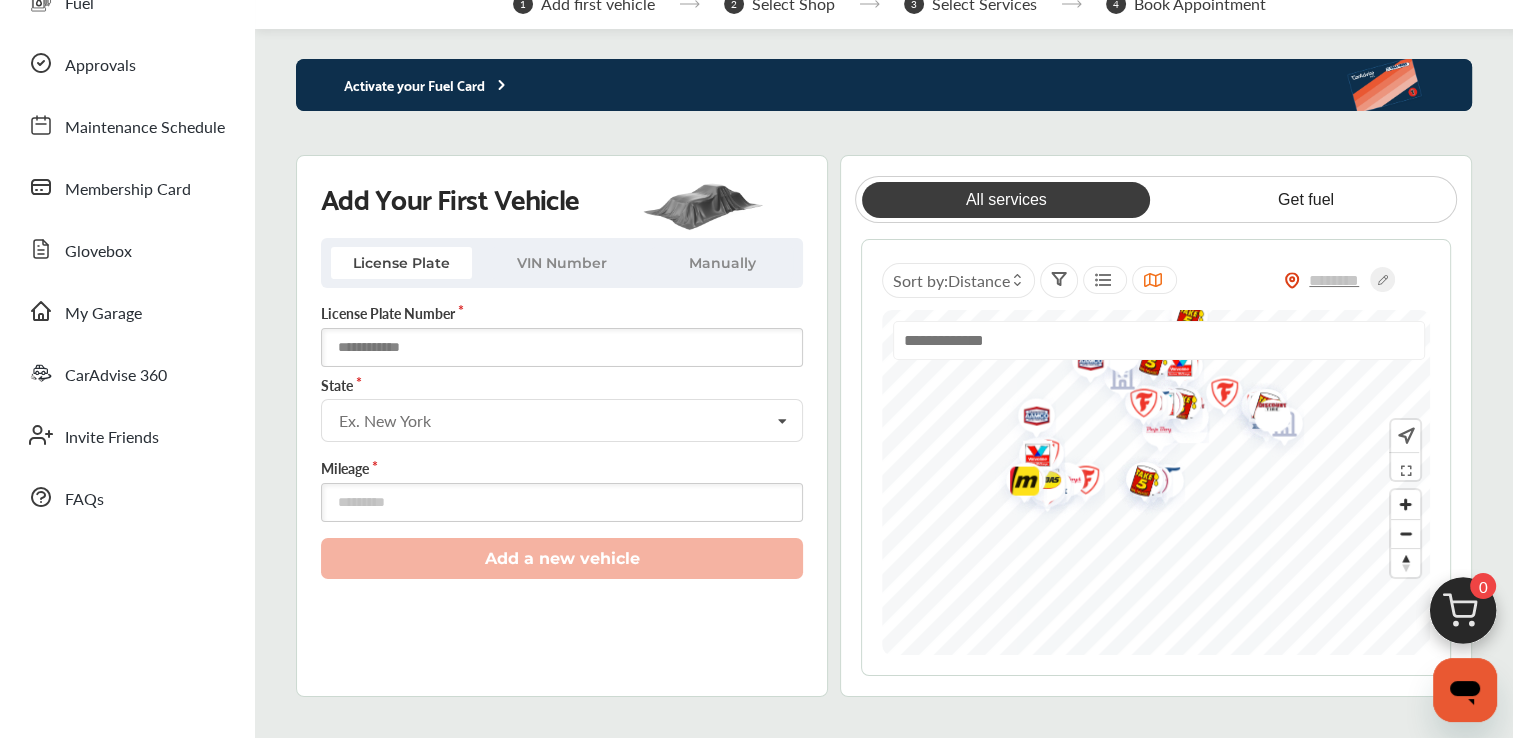 click at bounding box center [562, 347] 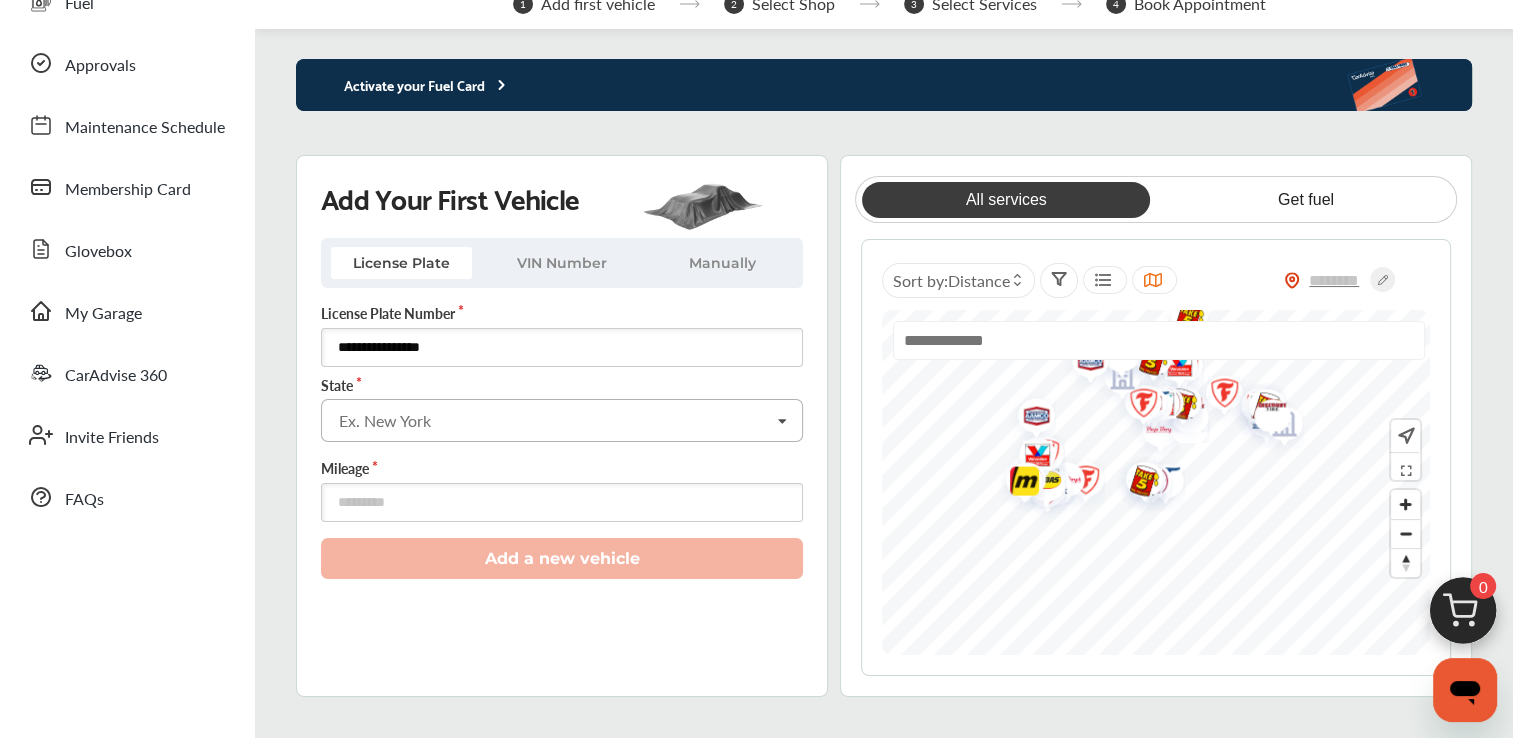 type on "**********" 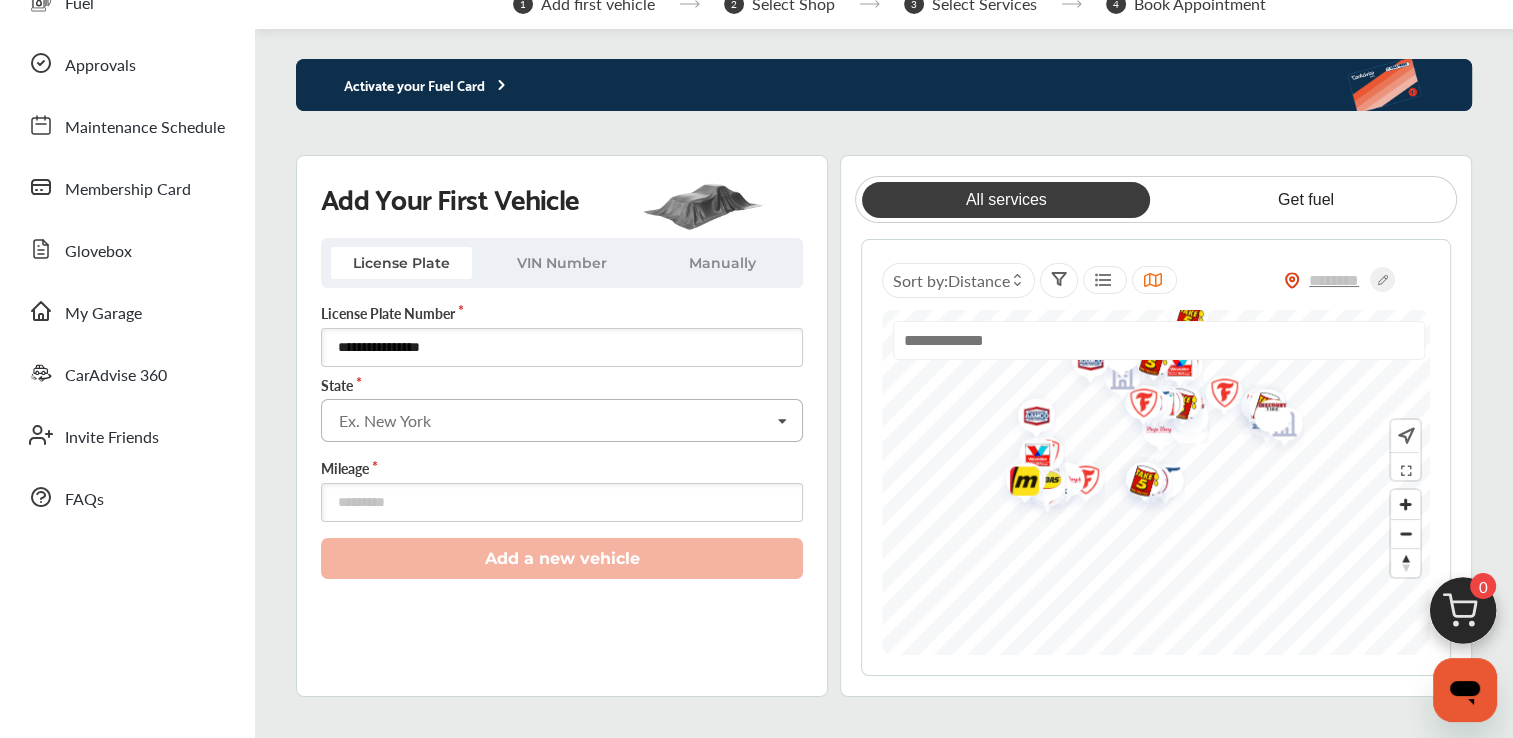 click on "Ex. New York" at bounding box center (385, 421) 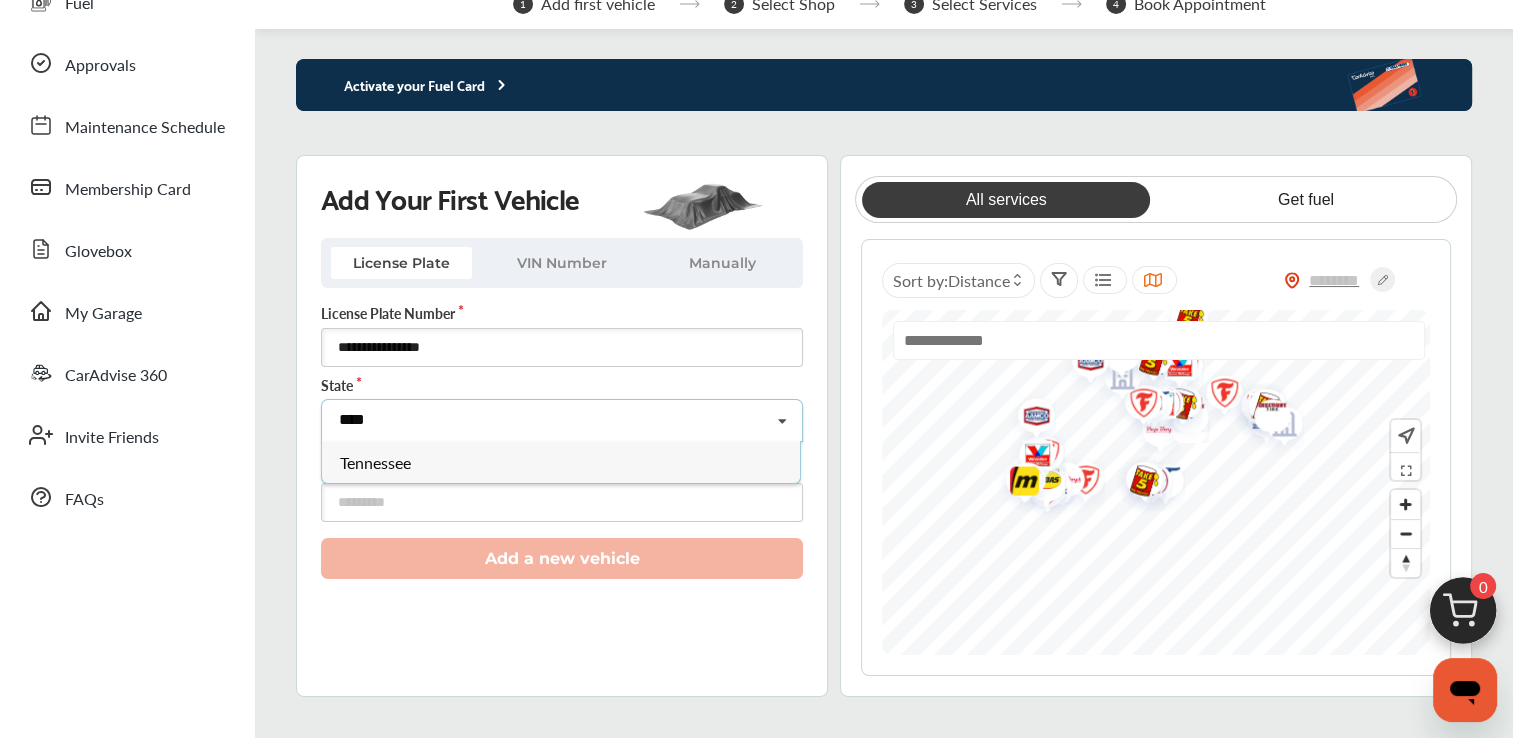 type on "****" 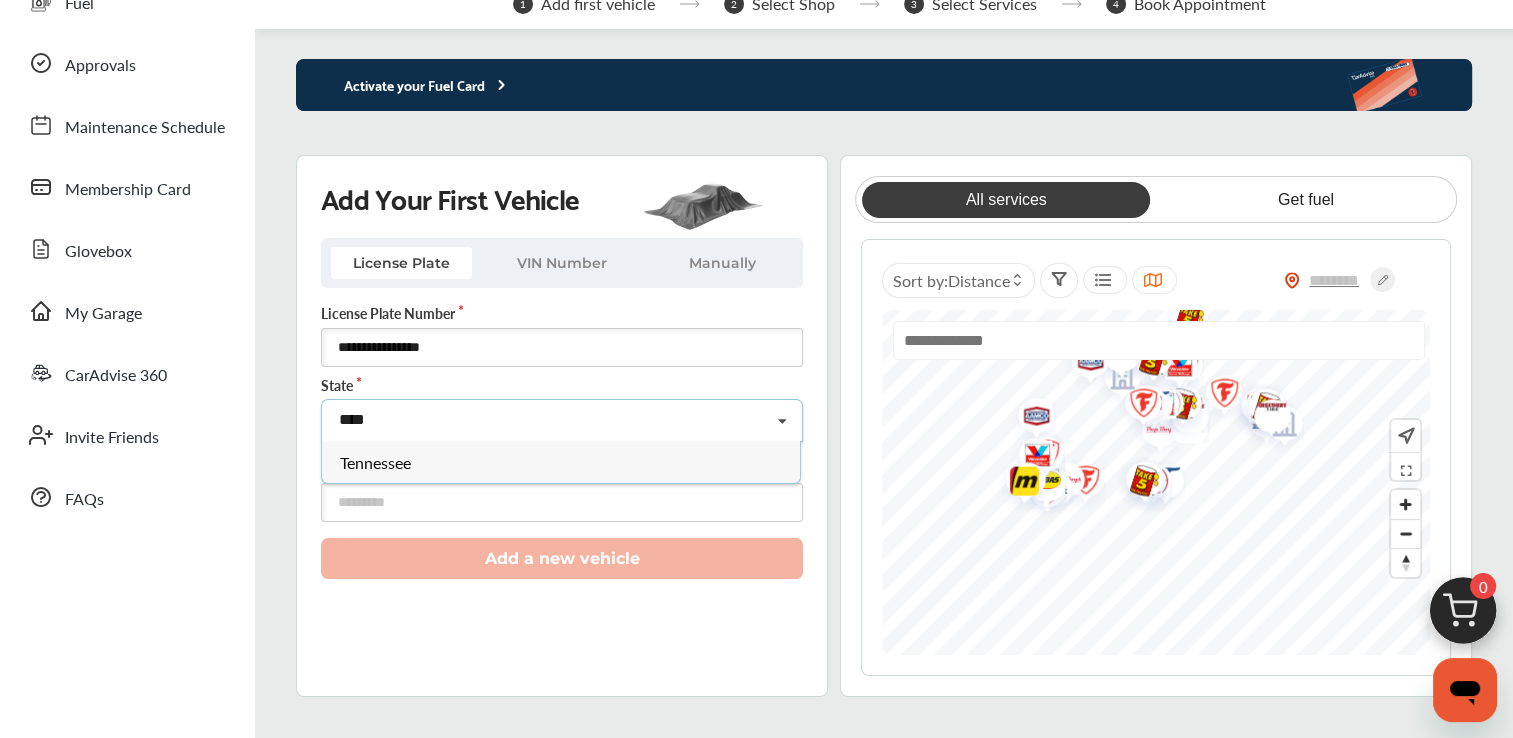click on "Tennessee" at bounding box center (375, 462) 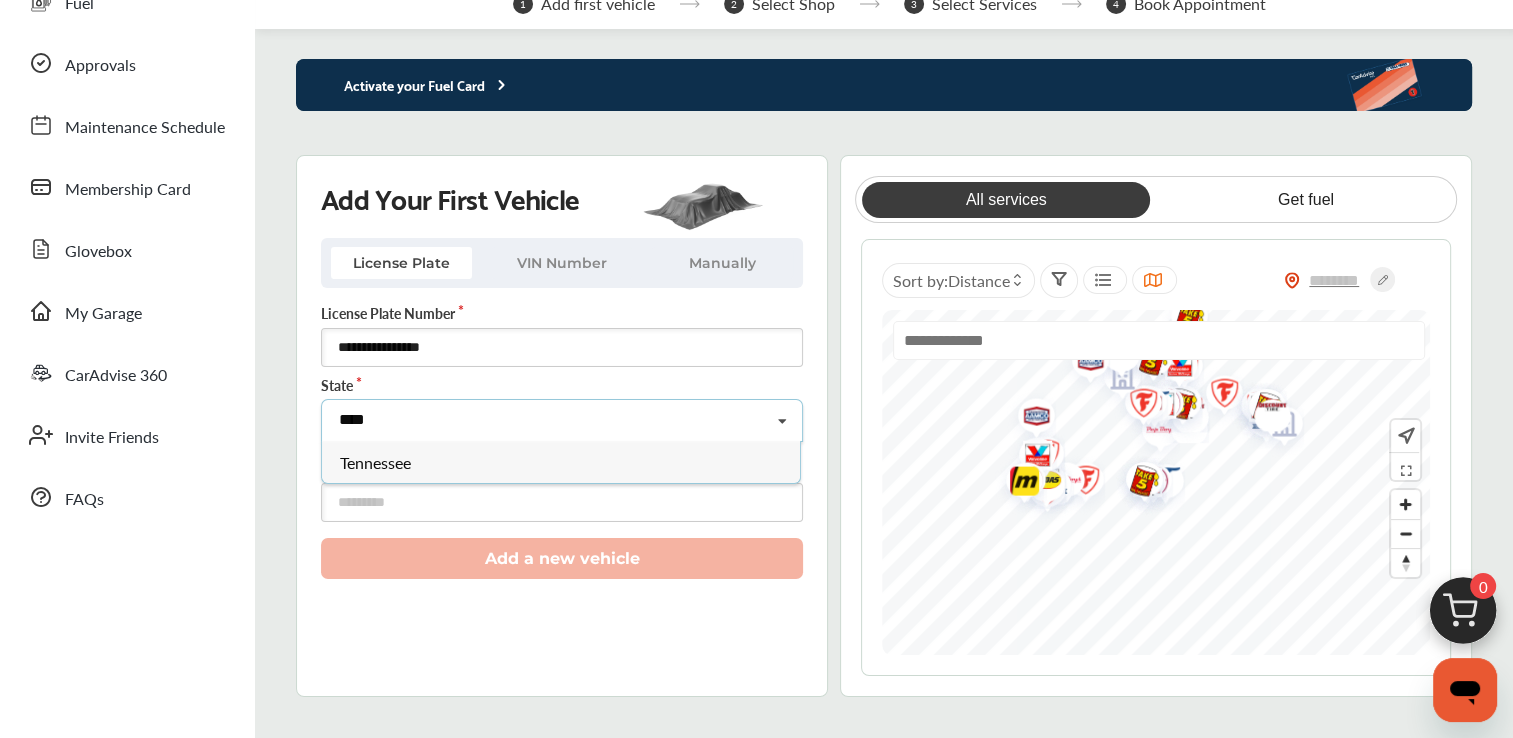 type 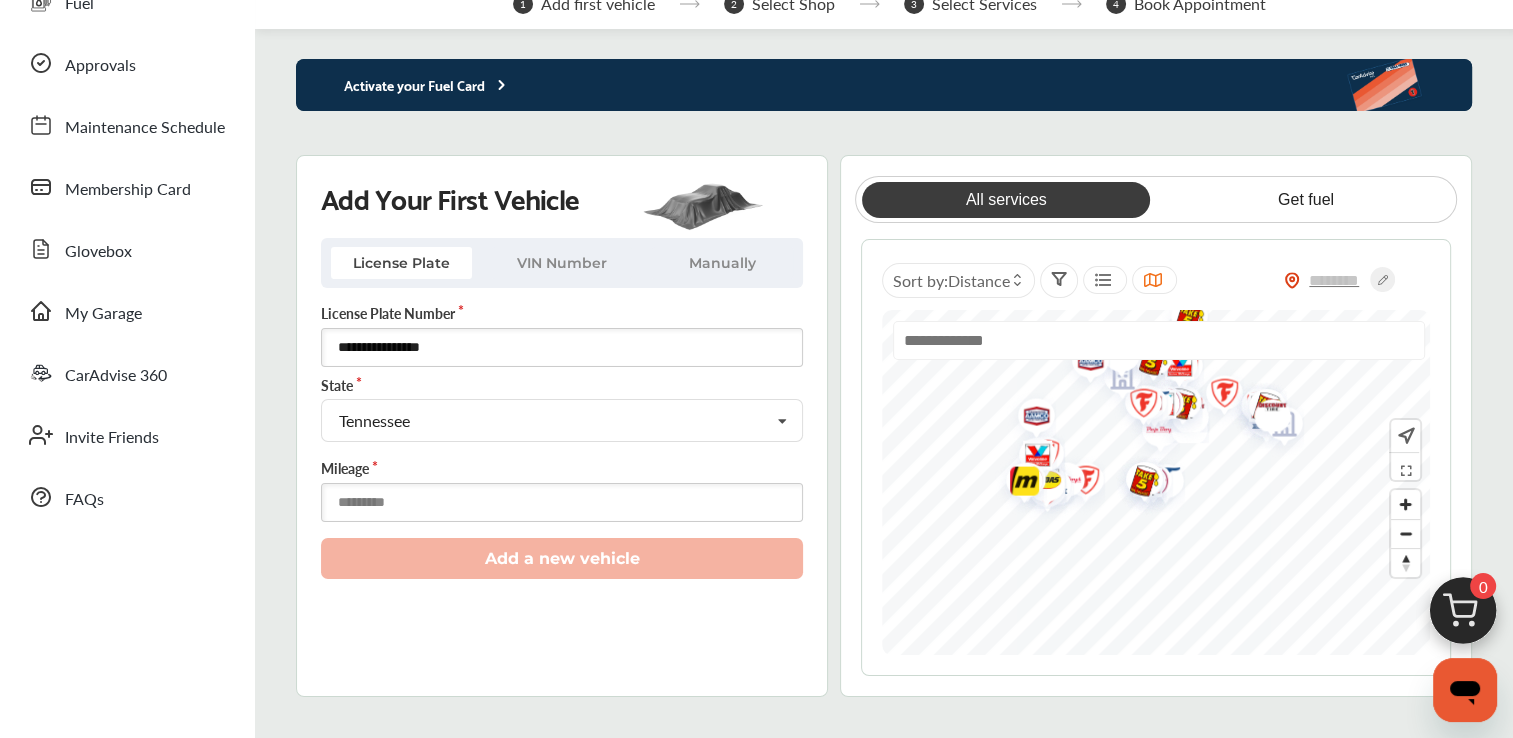 click at bounding box center (562, 502) 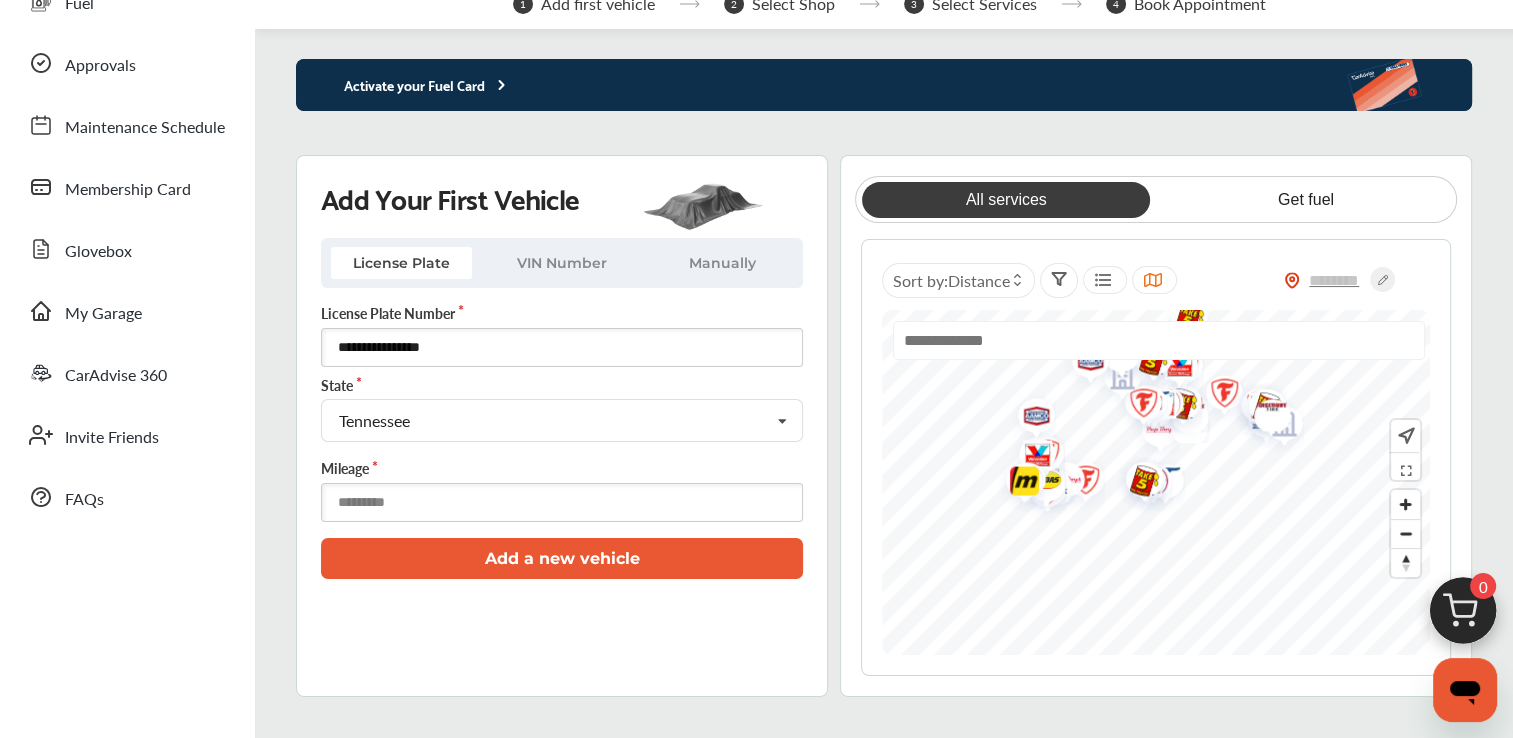 type on "******" 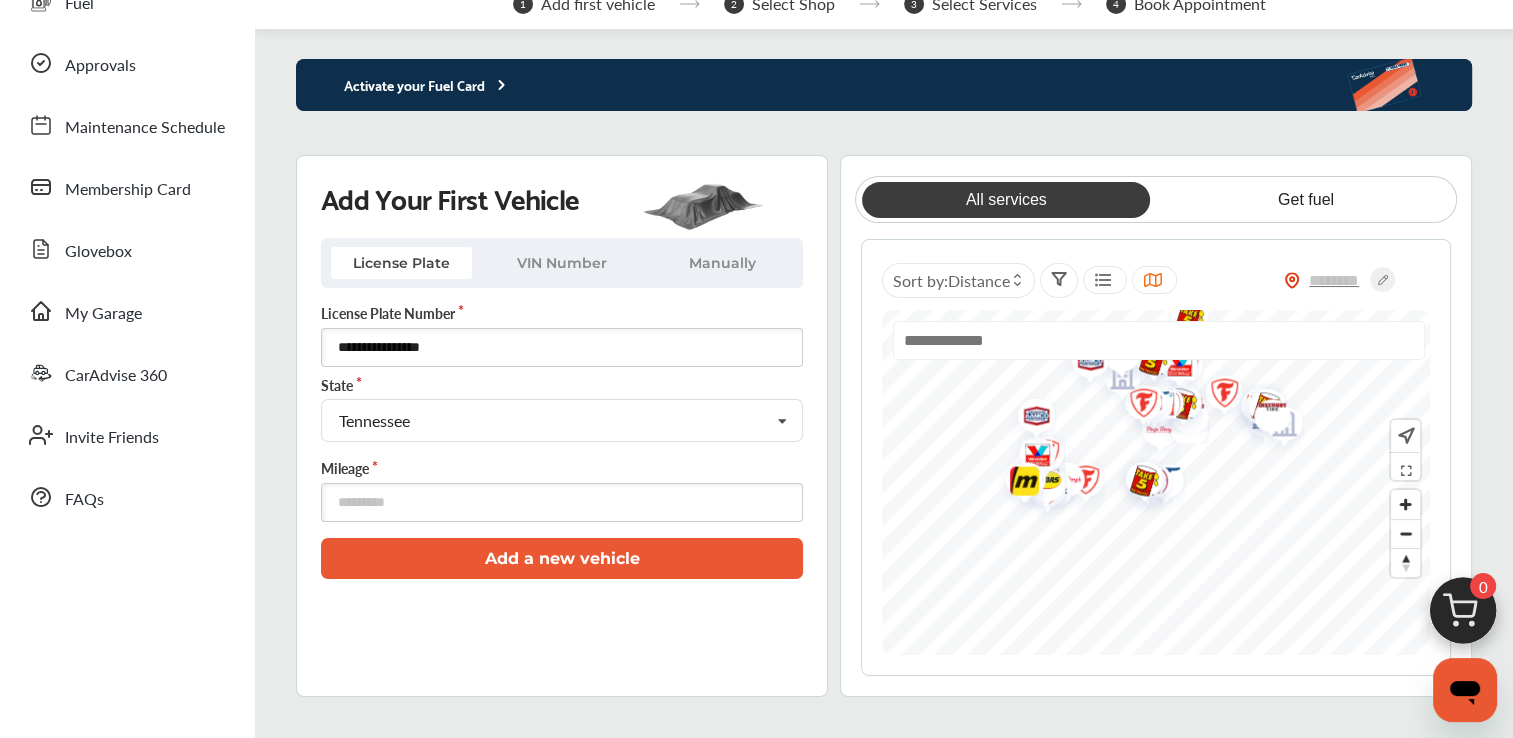click on "Add a new vehicle" at bounding box center [562, 558] 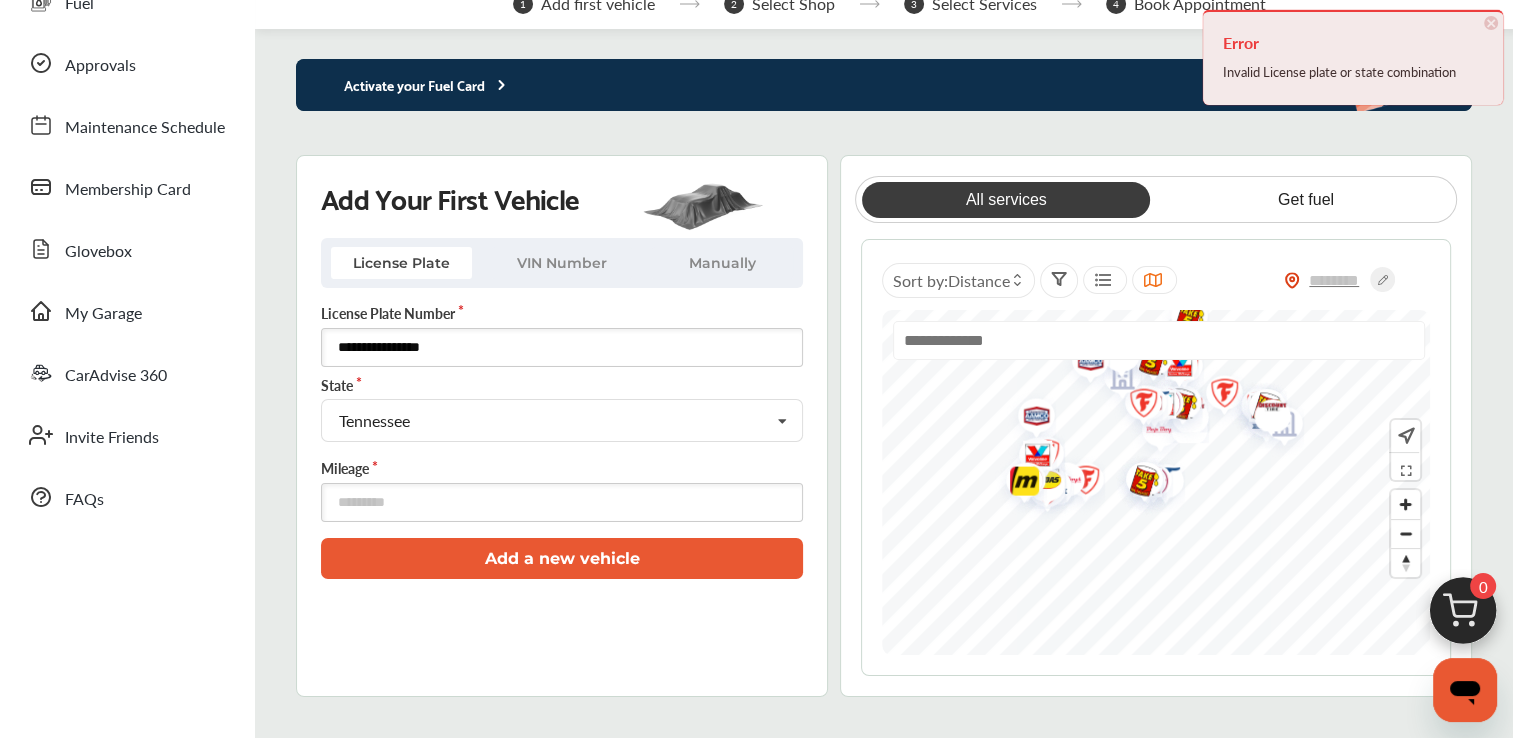 drag, startPoint x: 486, startPoint y: 330, endPoint x: 291, endPoint y: 334, distance: 195.04102 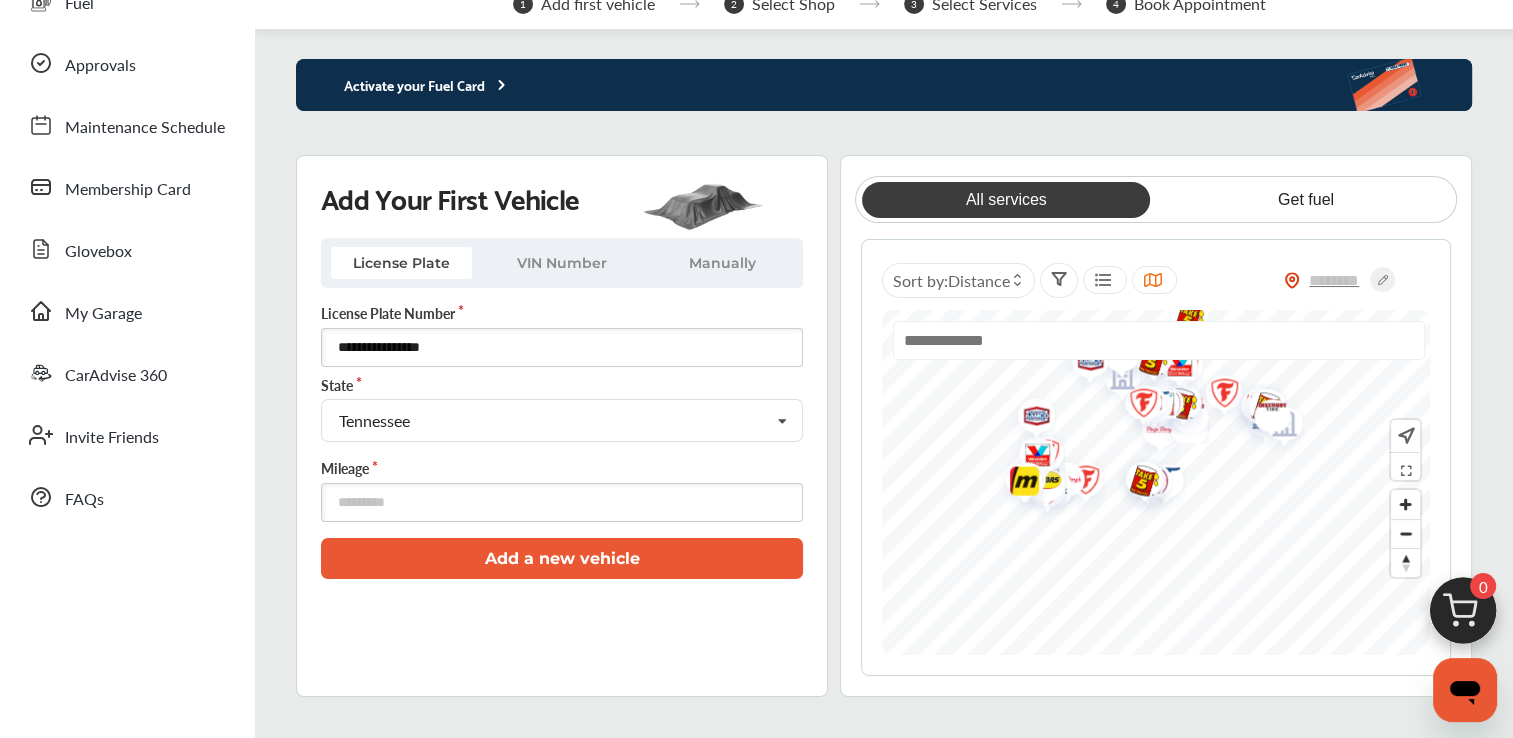 click on "VIN Number" at bounding box center (562, 263) 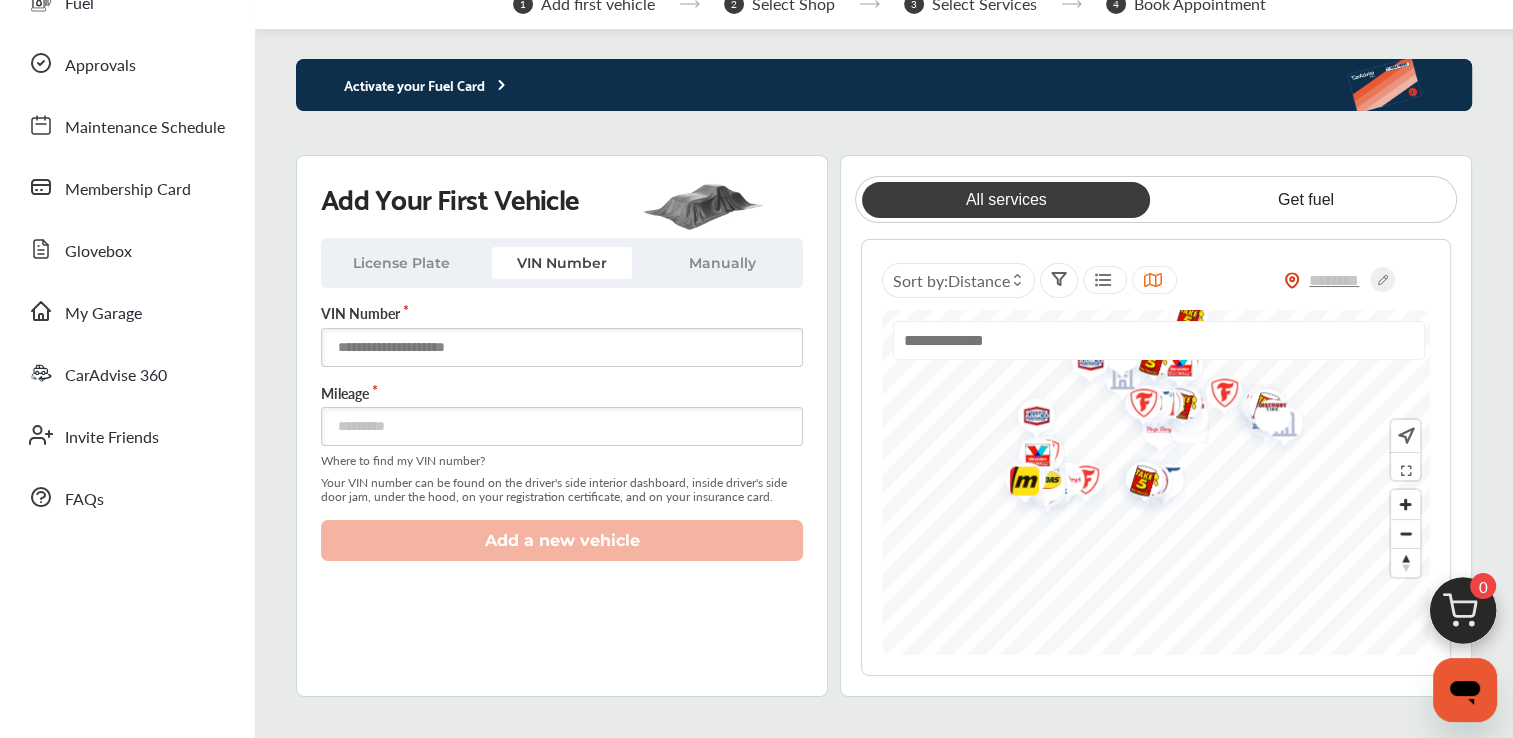 click at bounding box center (562, 347) 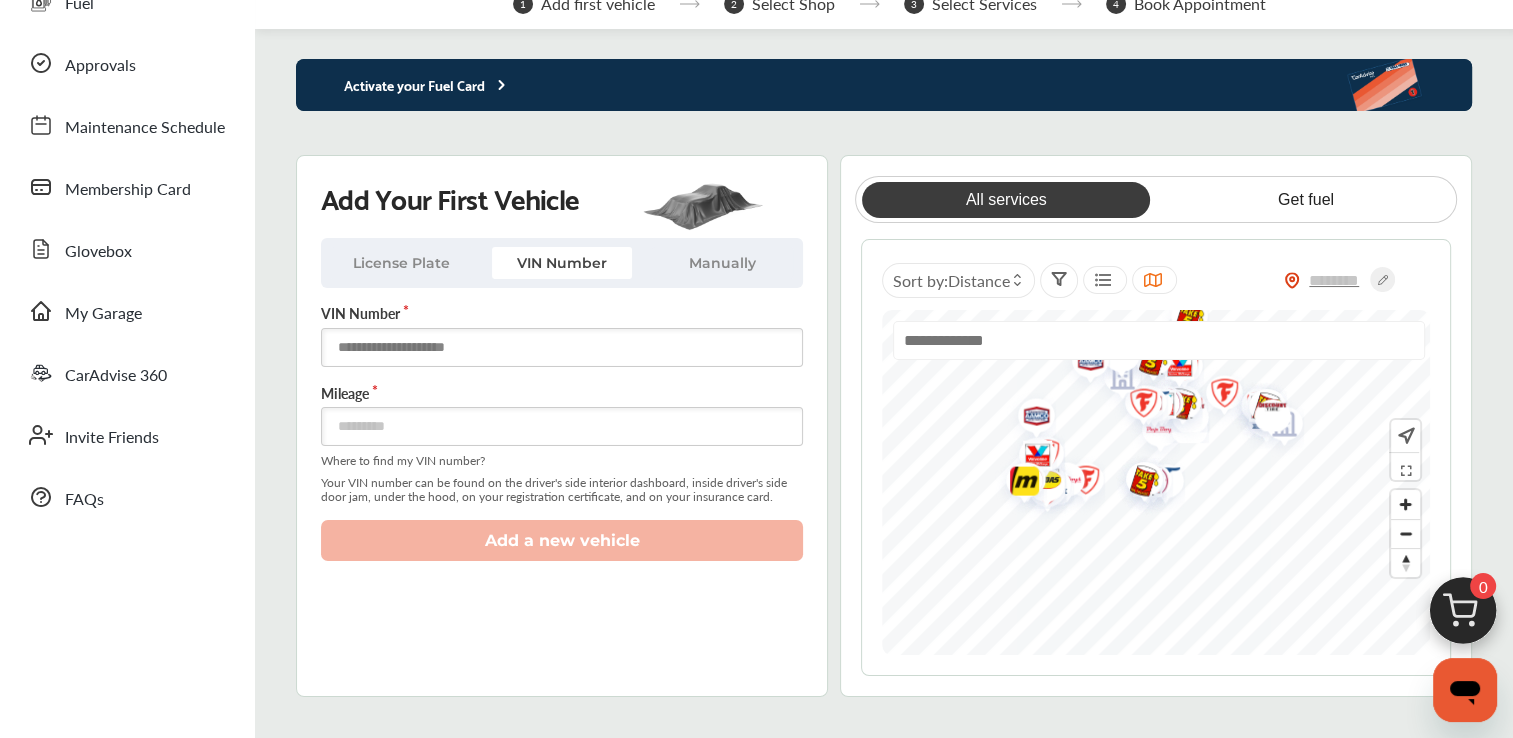 paste on "**********" 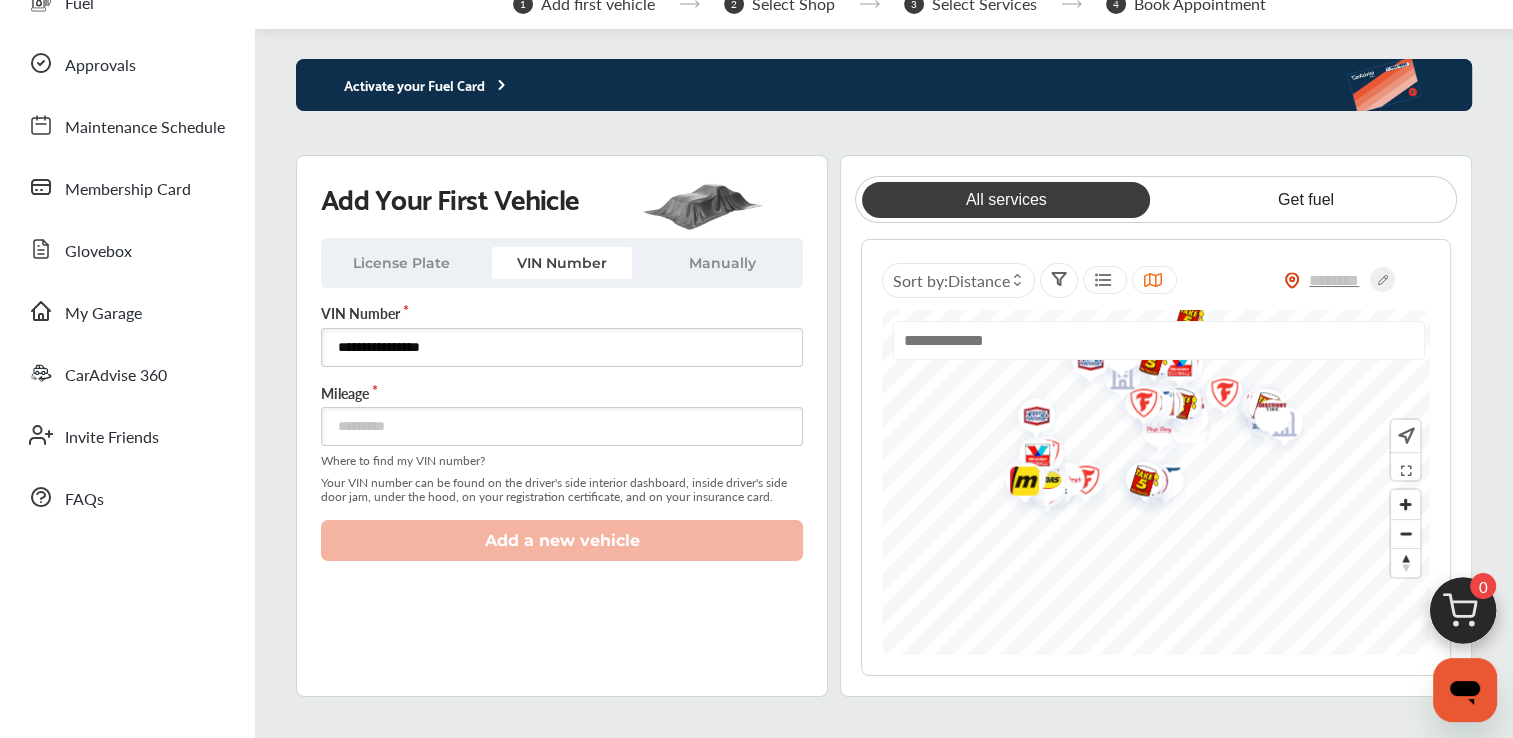 type on "**********" 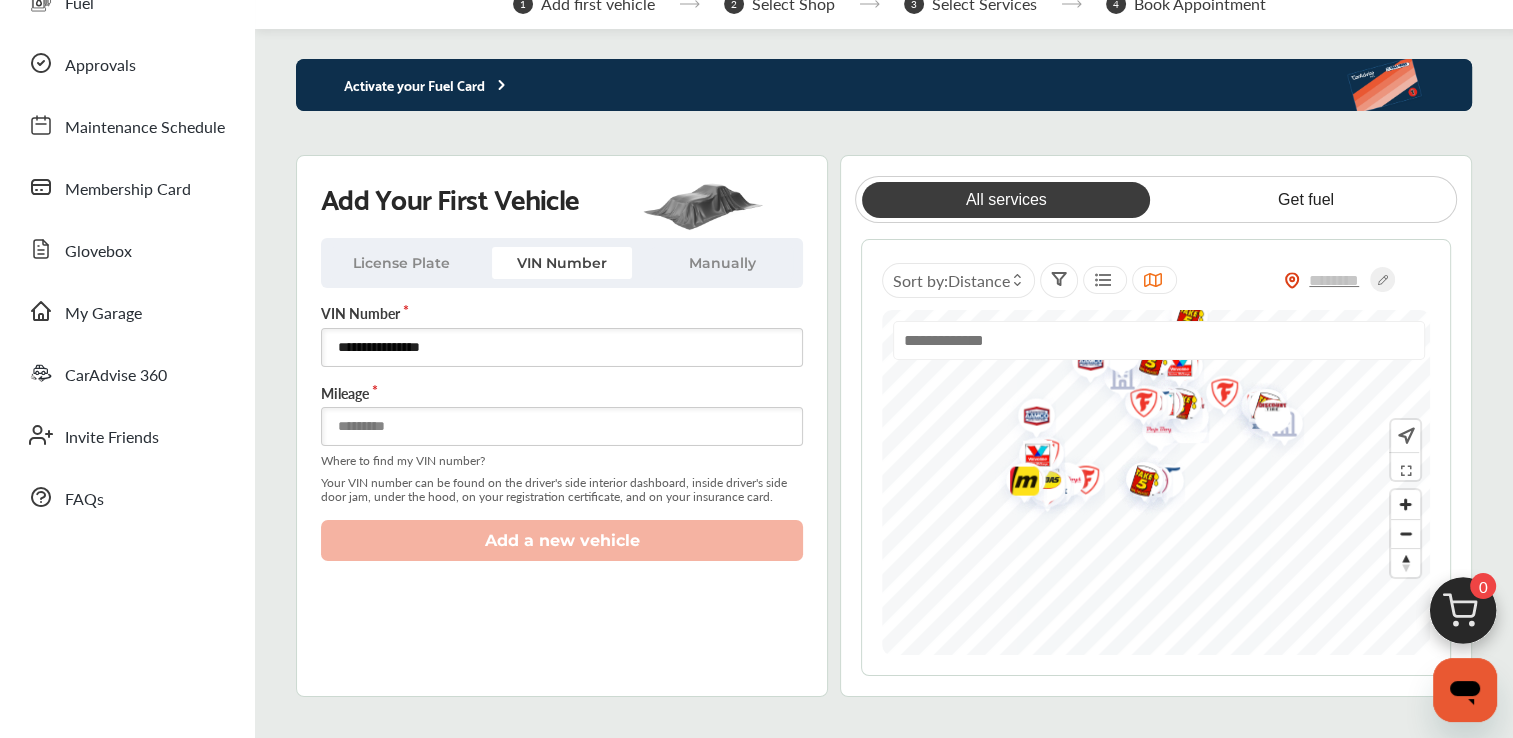 click at bounding box center (562, 426) 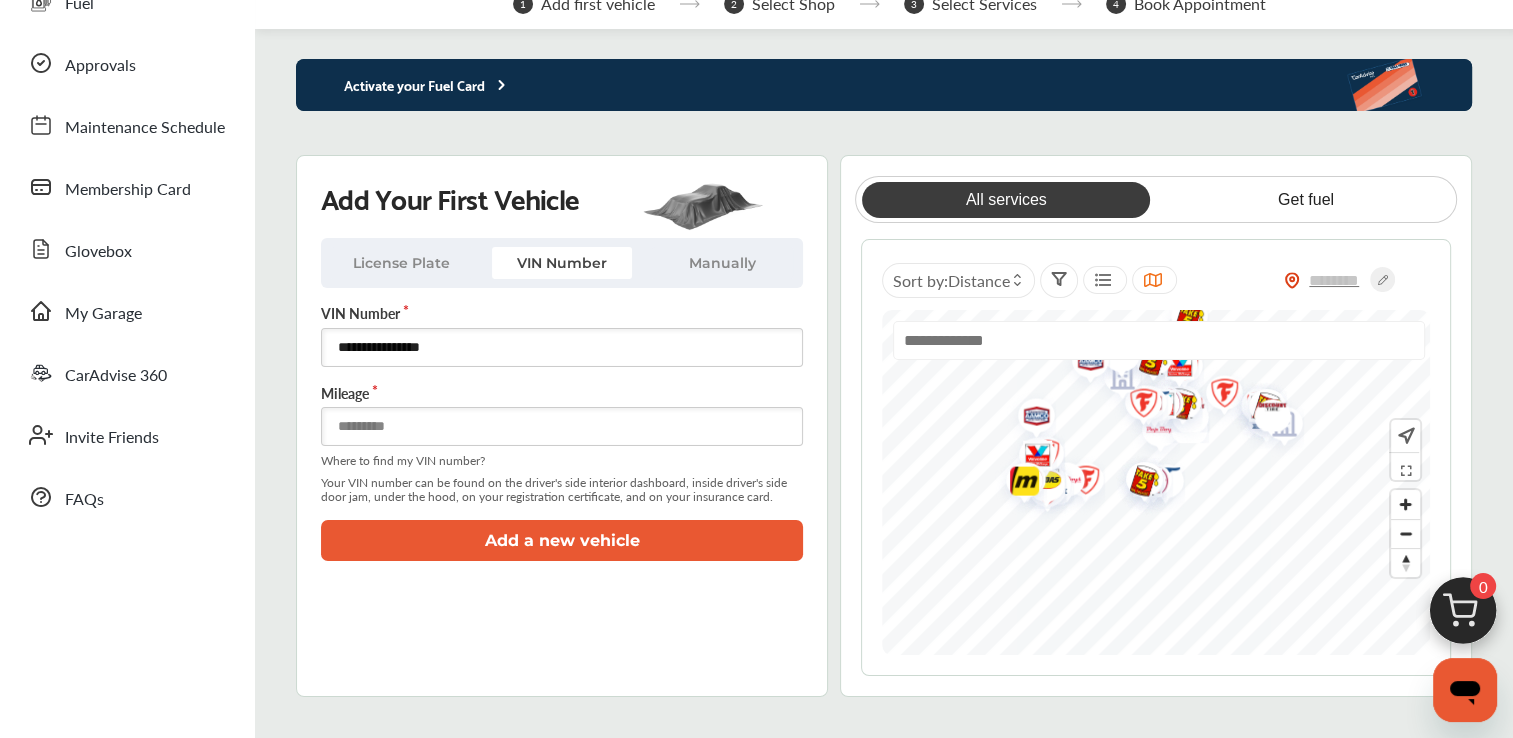 type on "******" 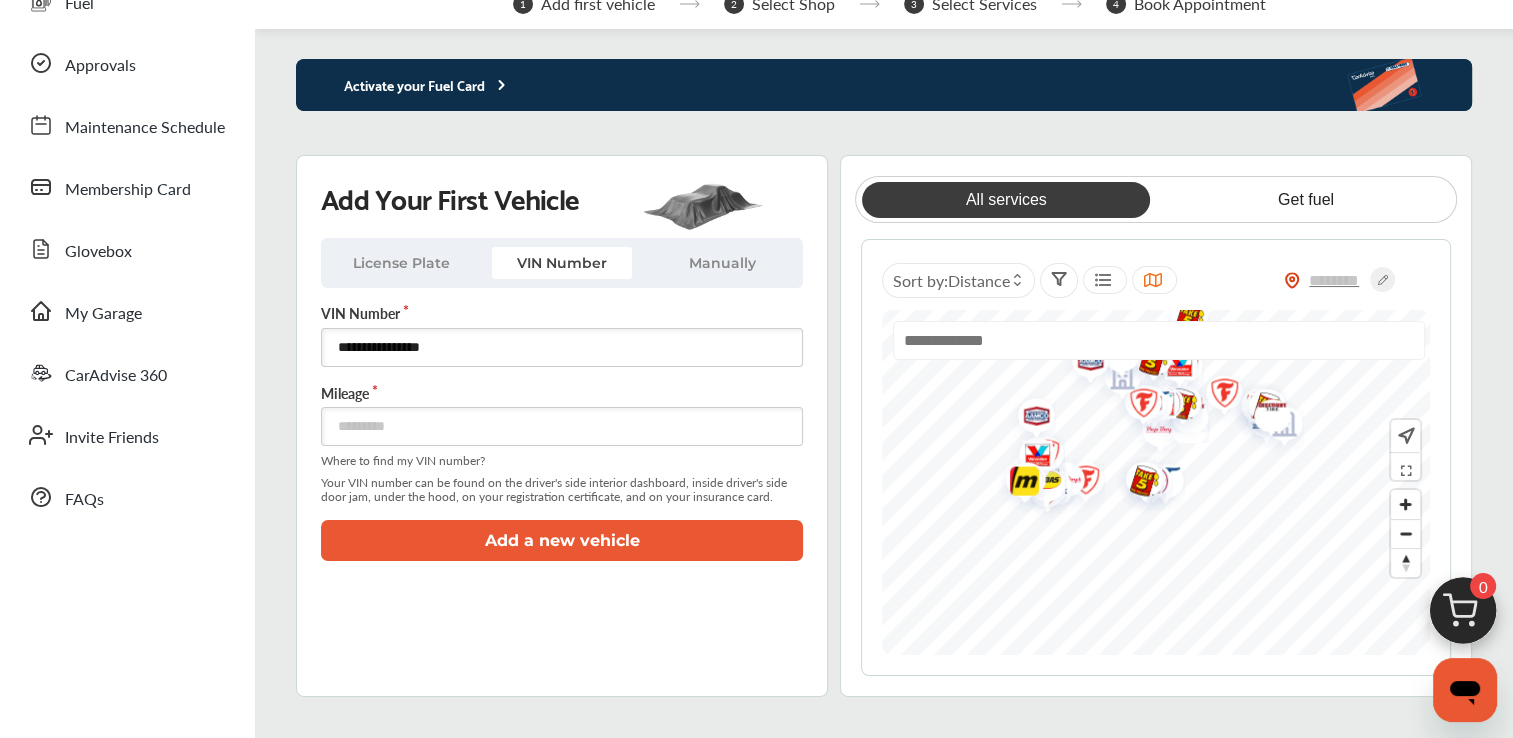click on "Add a new vehicle" at bounding box center (562, 540) 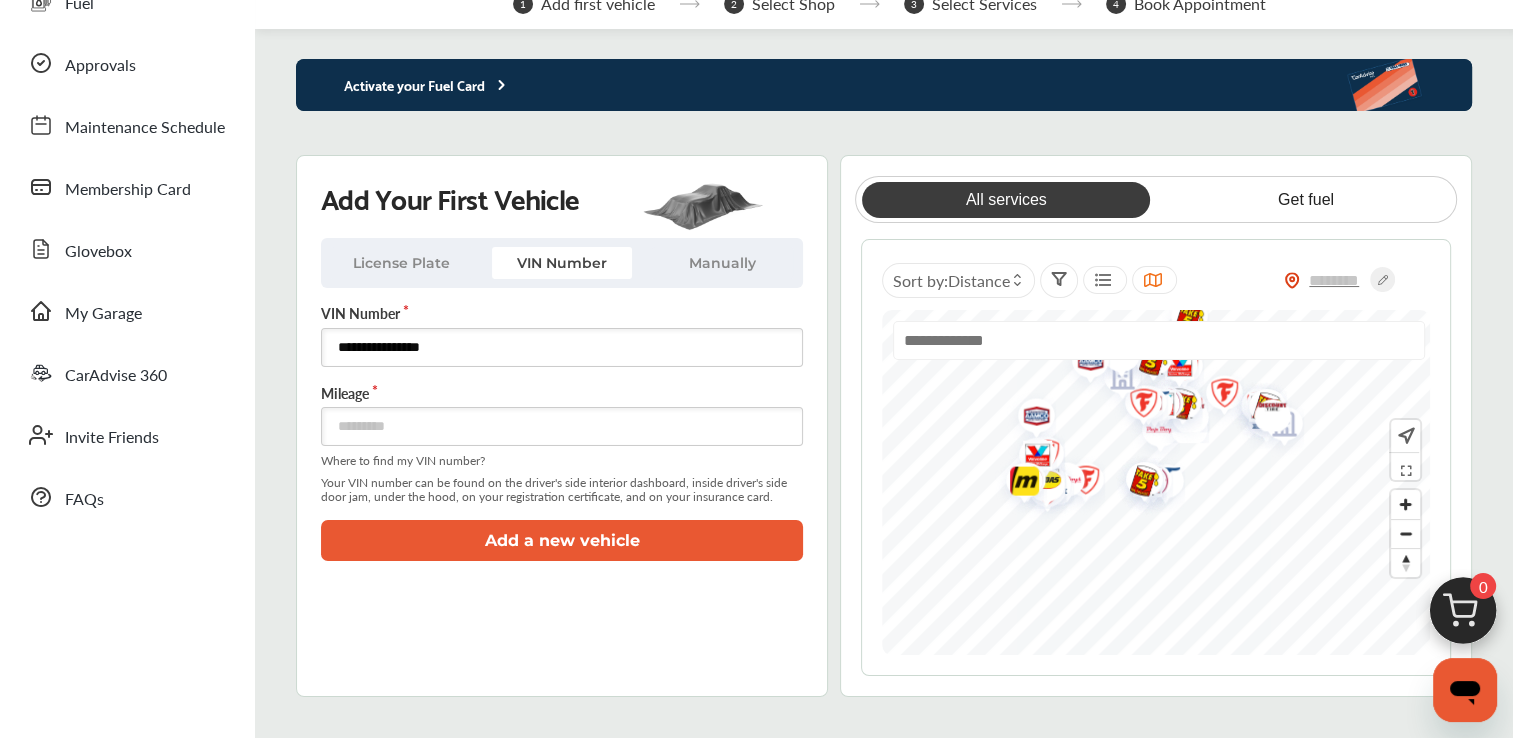 click on "**********" at bounding box center (562, 347) 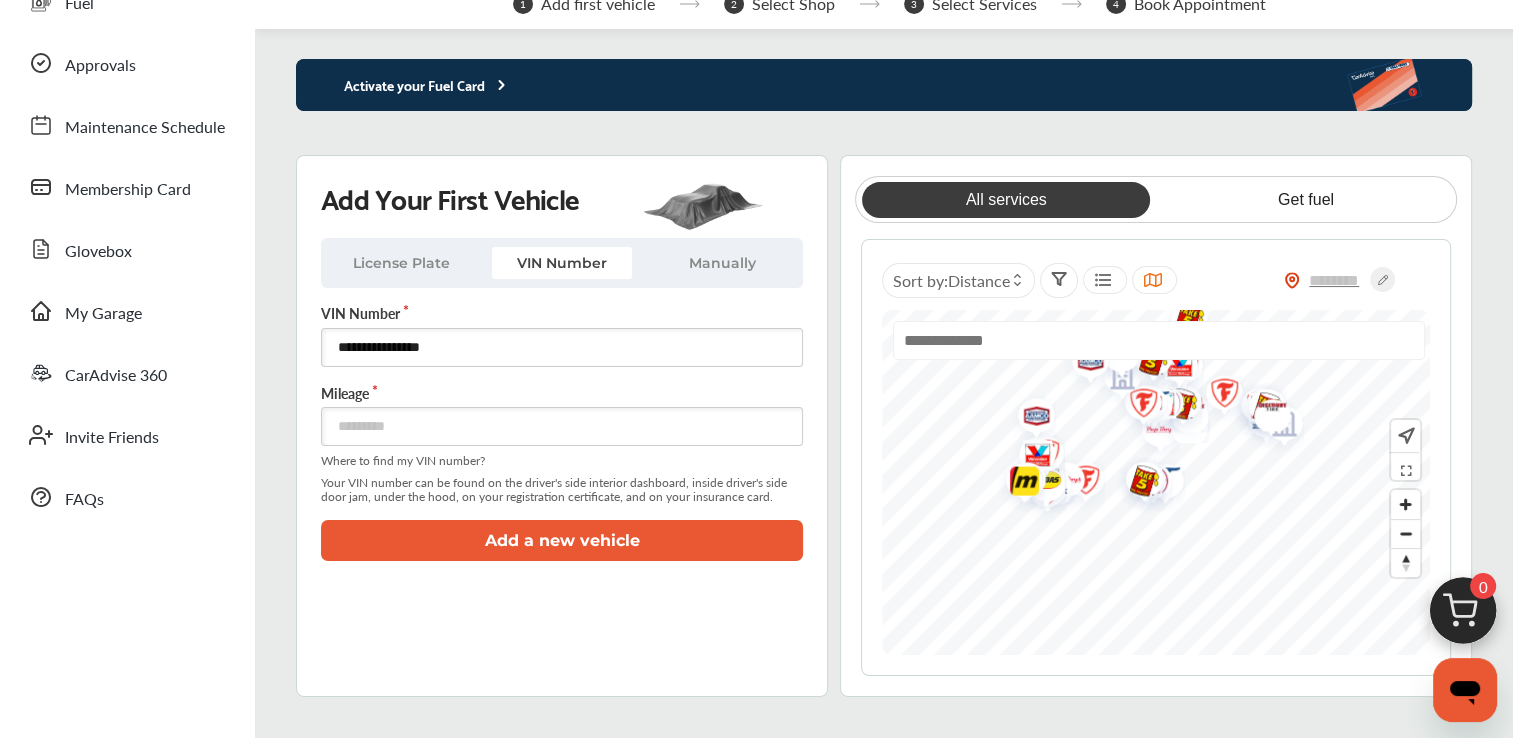 click on "License Plate VIN Number Manually" at bounding box center [562, 263] 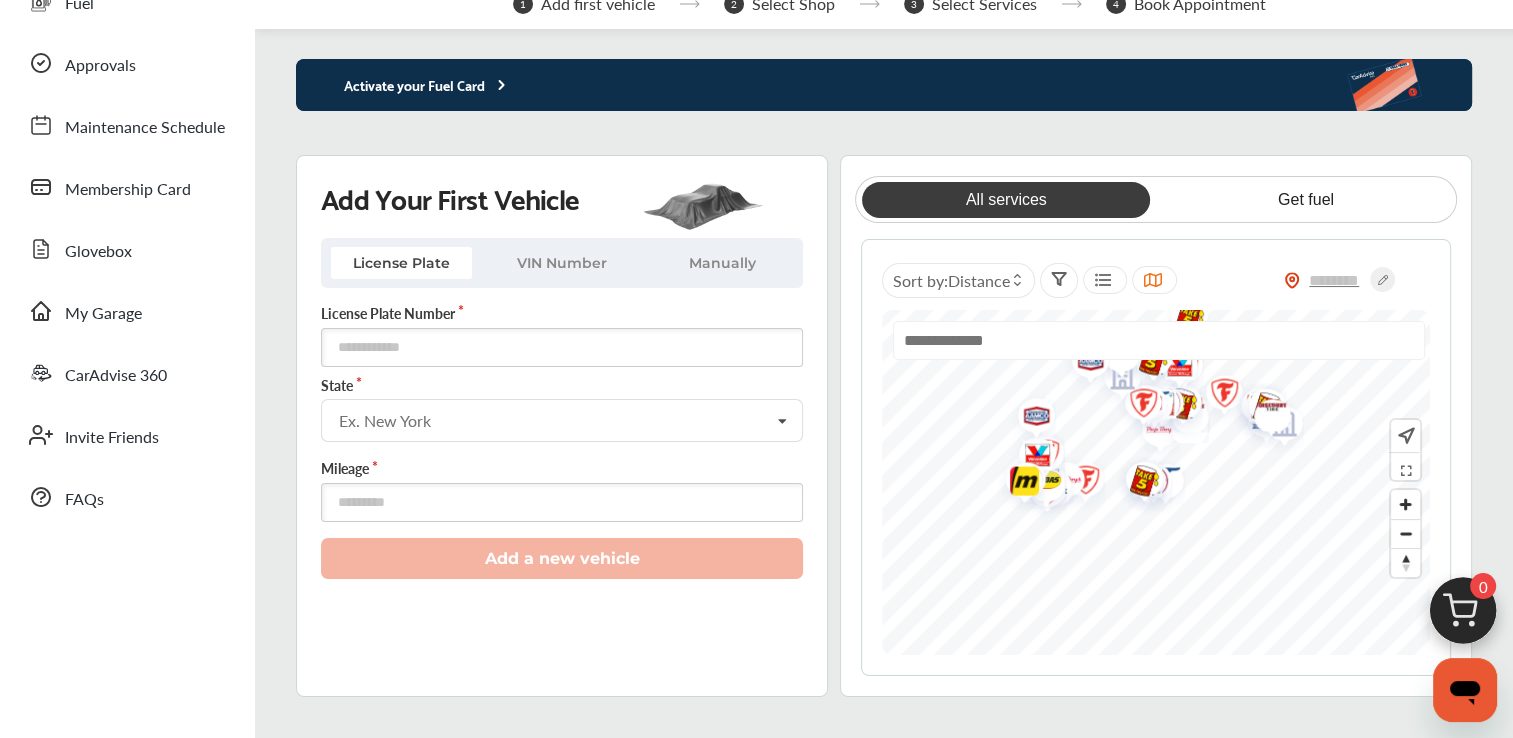 click on "VIN Number" at bounding box center [562, 263] 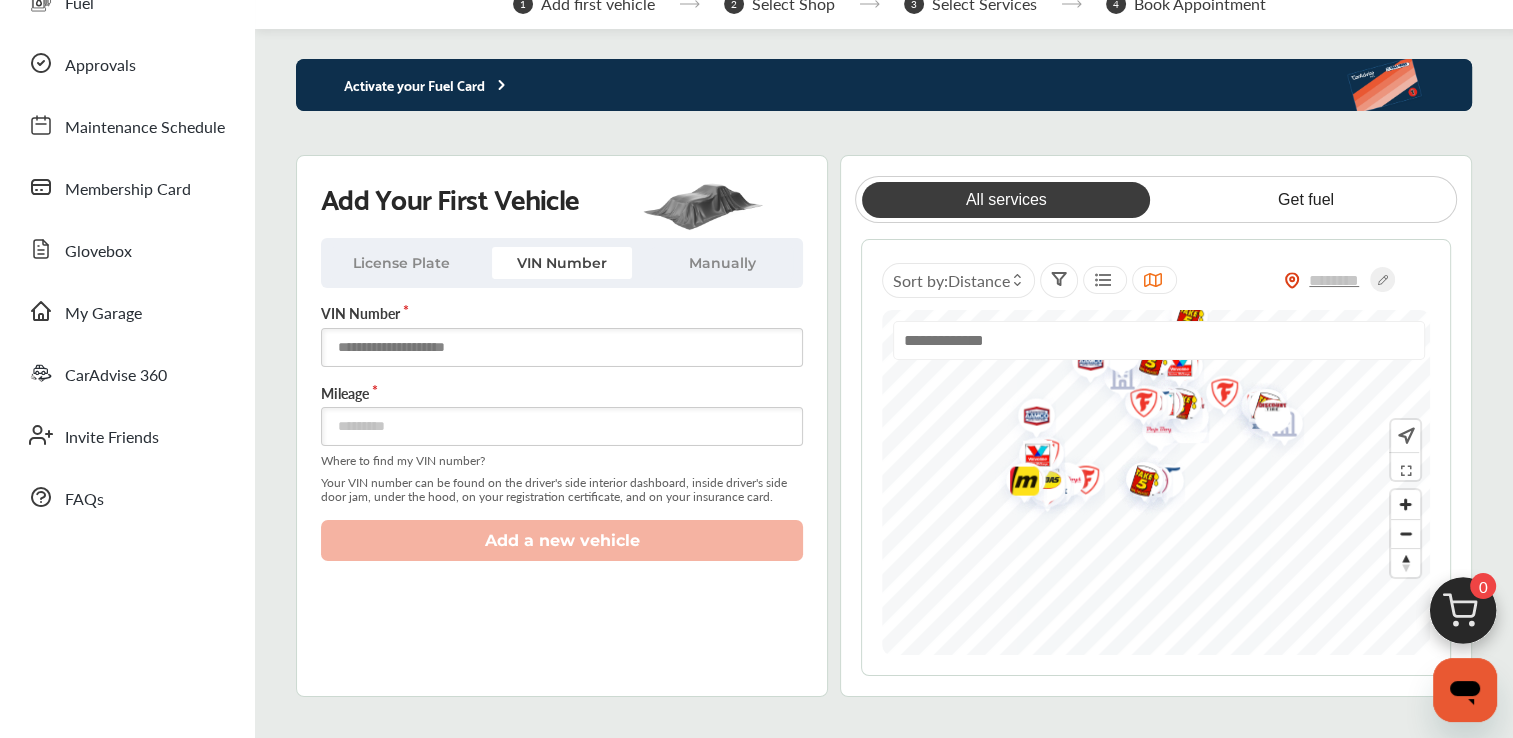 click at bounding box center (562, 347) 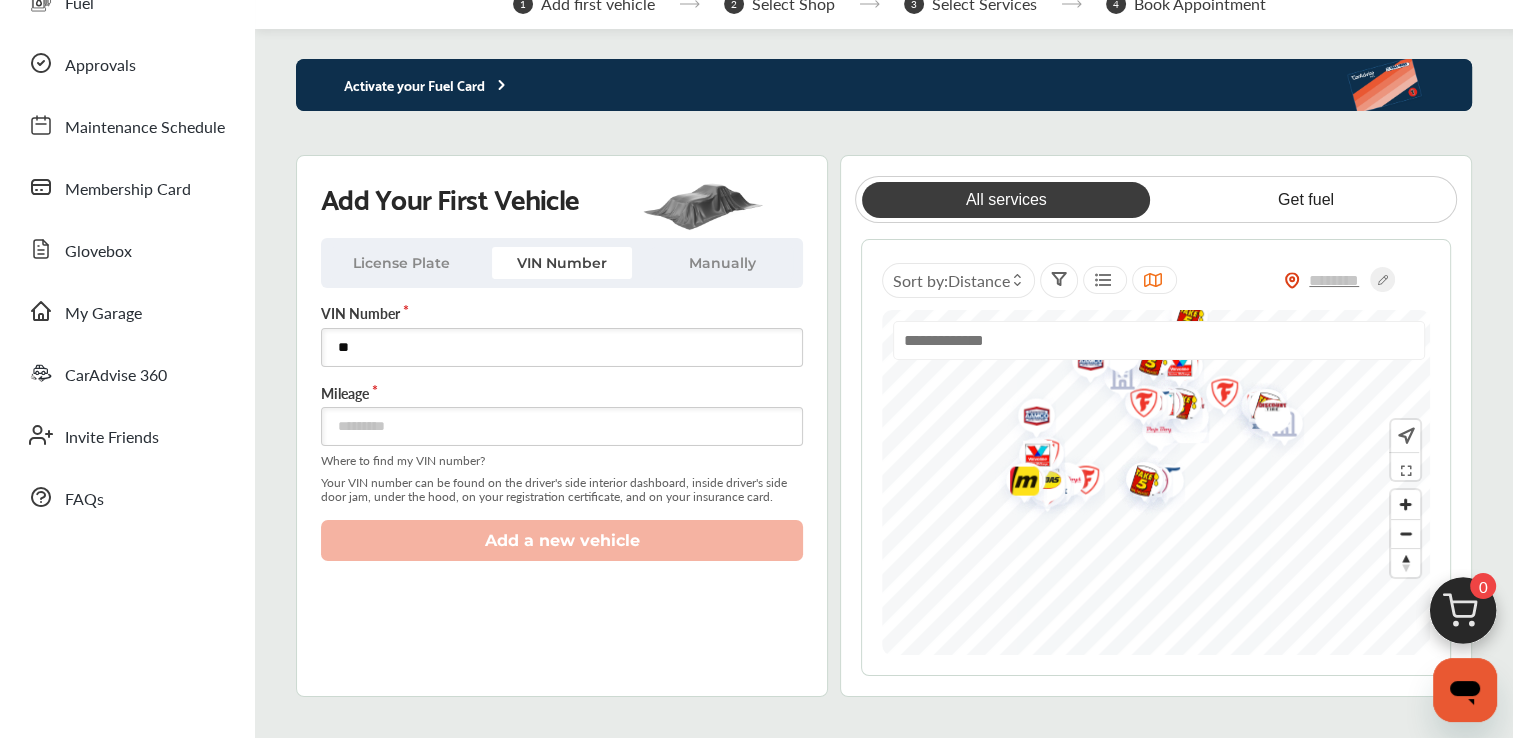 click on "**" at bounding box center (562, 347) 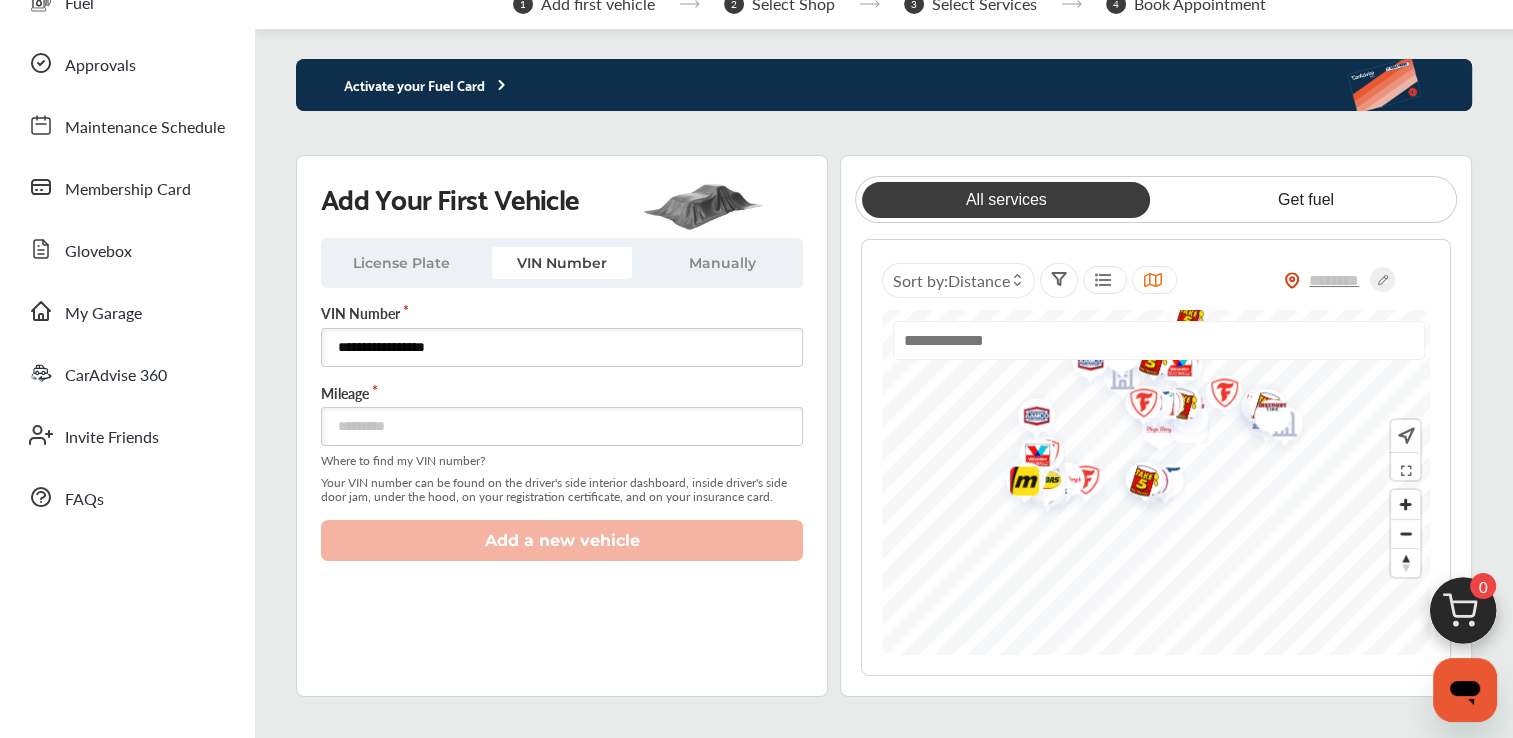 type on "**********" 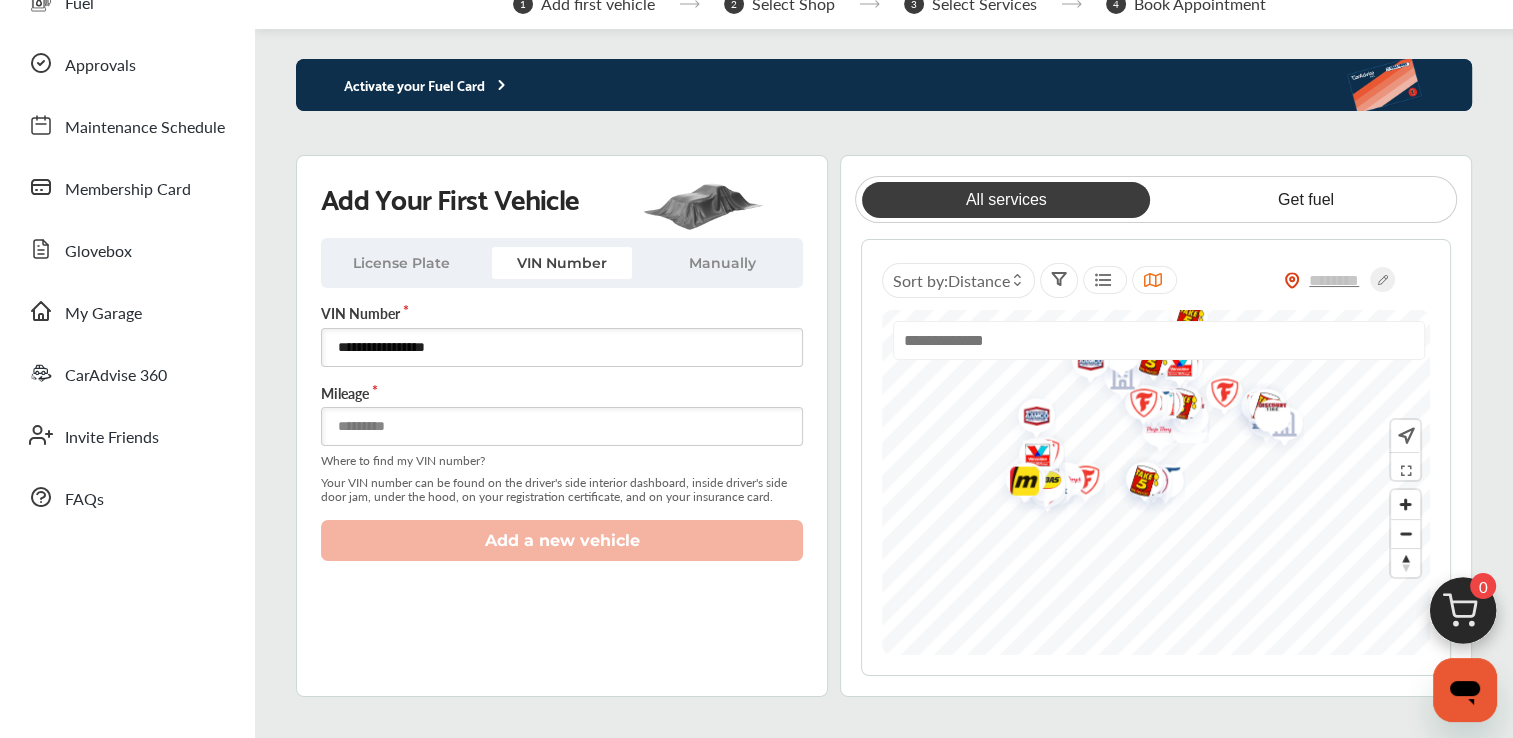 click at bounding box center [562, 426] 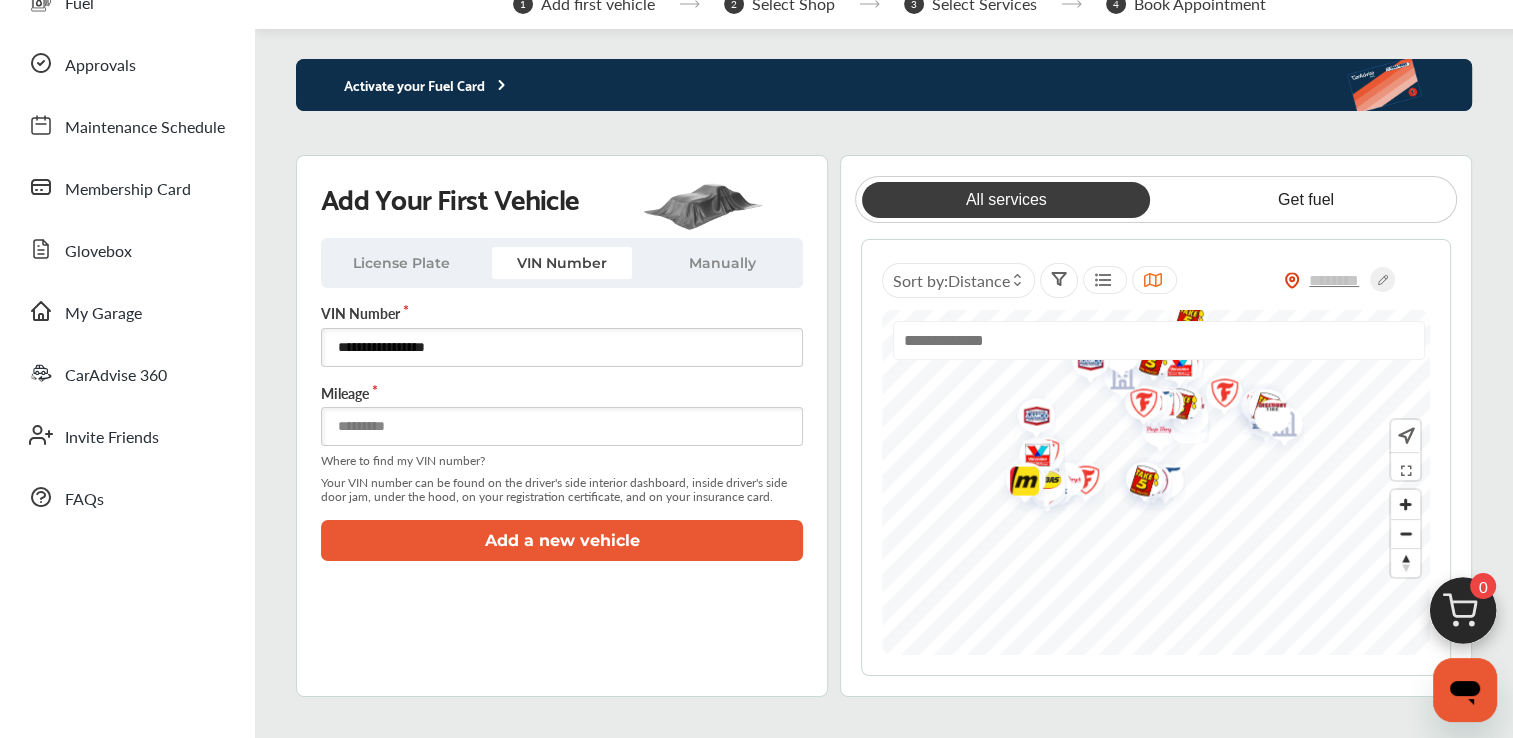 type on "*" 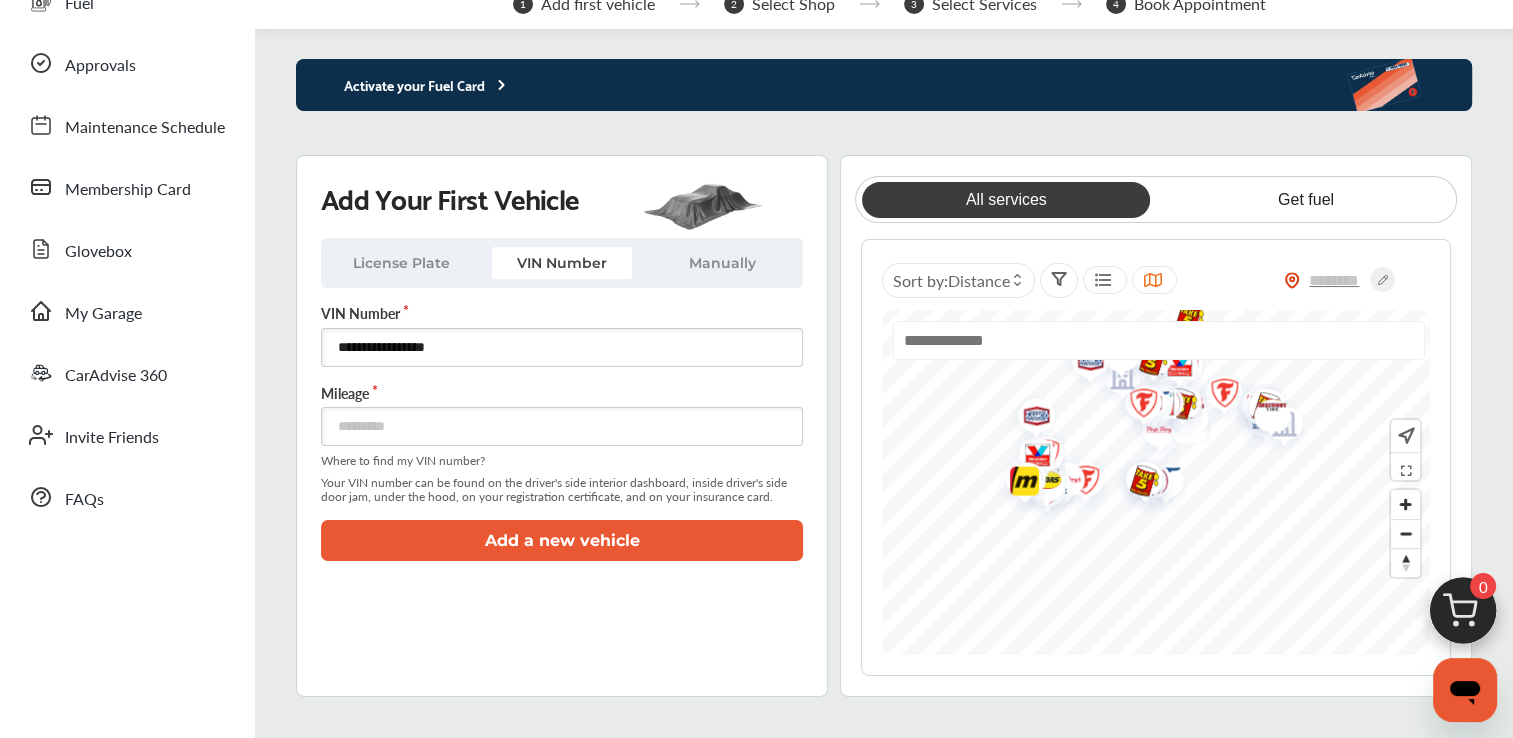 click on "Add a new vehicle" at bounding box center [562, 540] 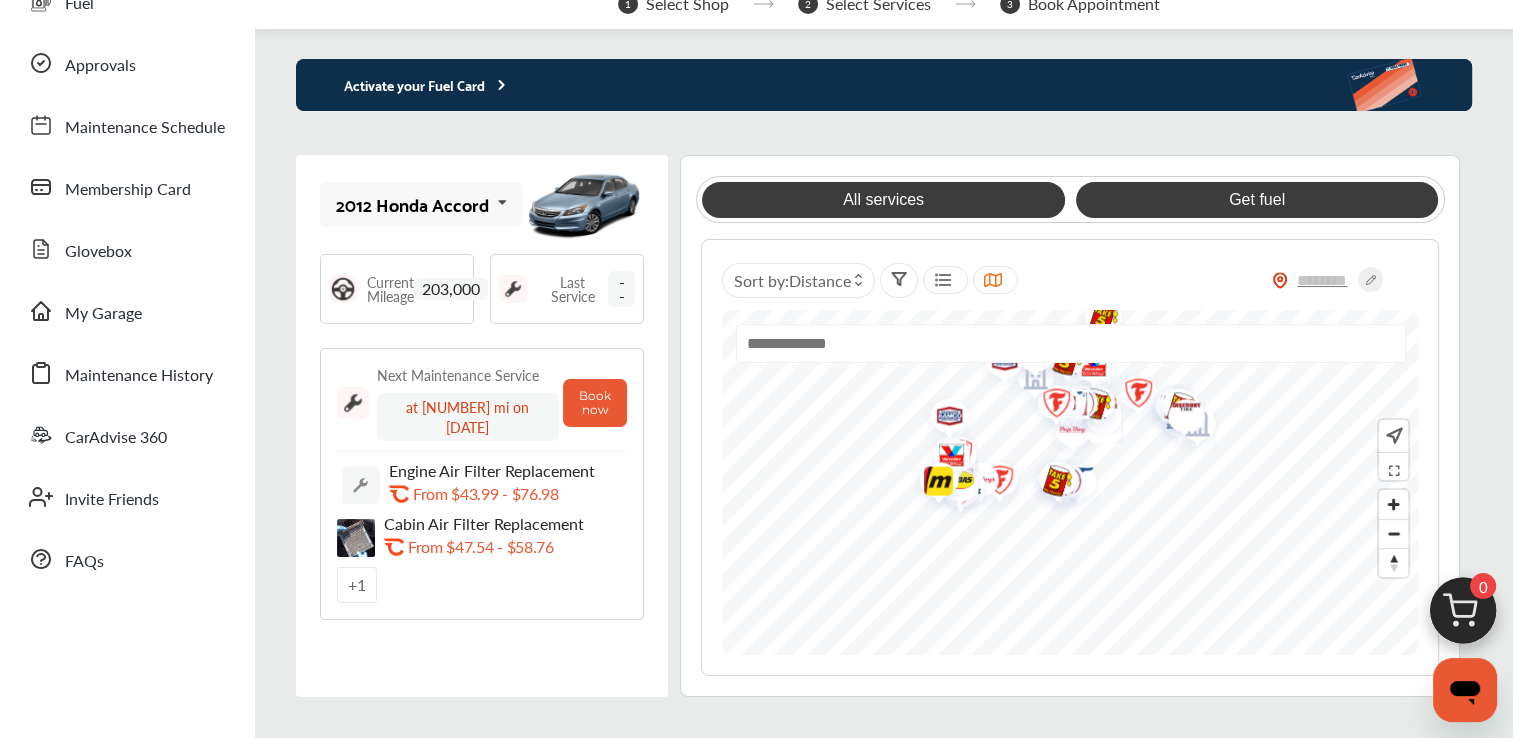 click on "Get fuel" at bounding box center (1257, 200) 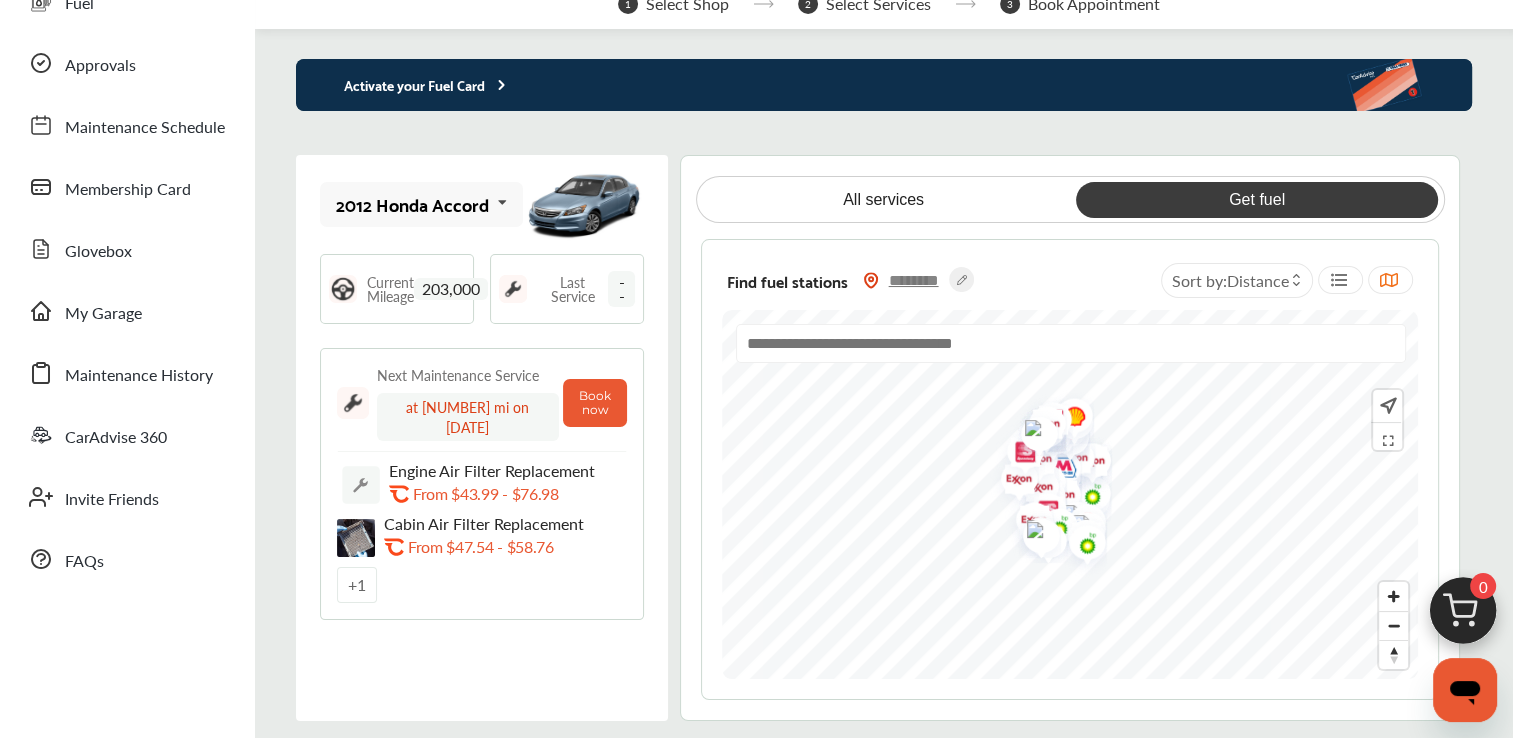 click at bounding box center [914, 280] 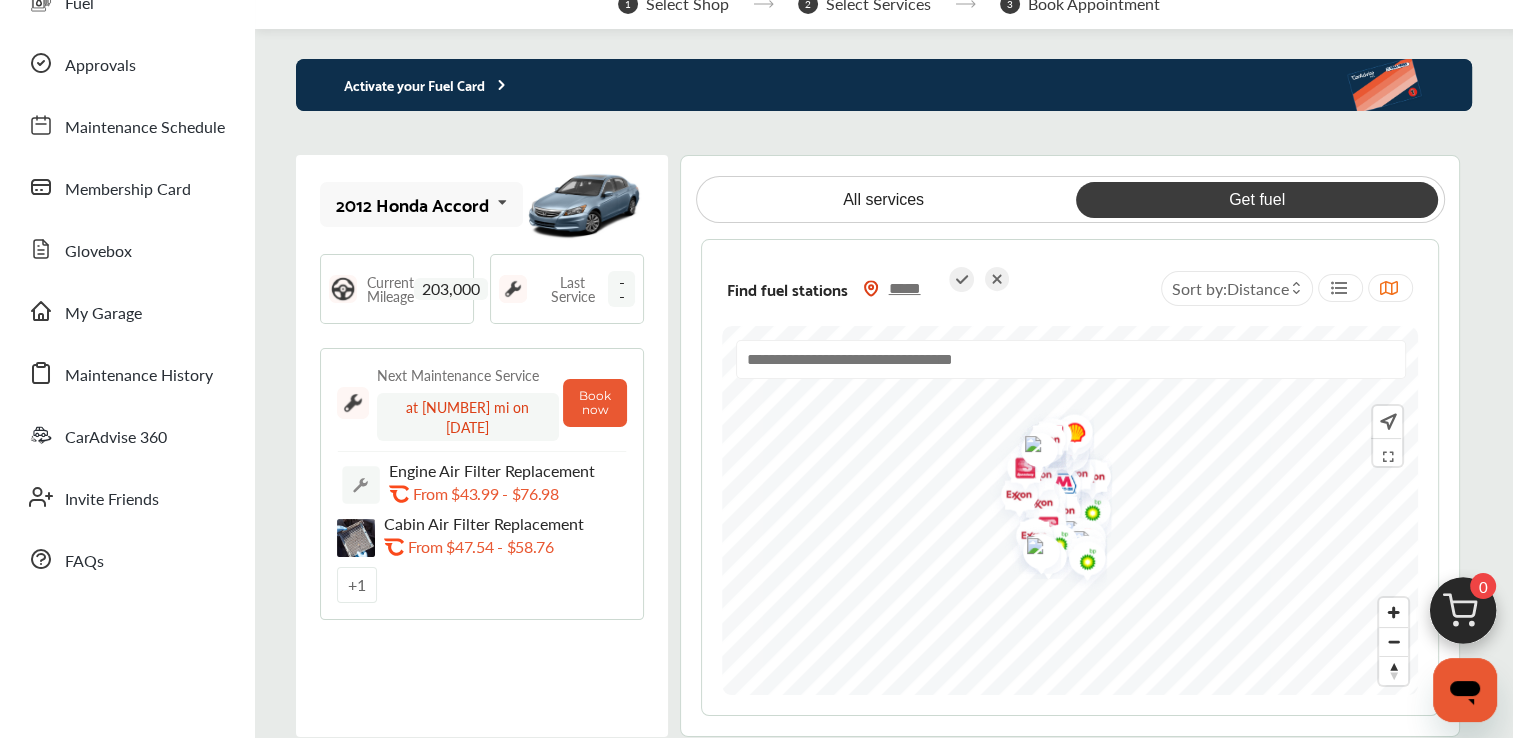 type on "*****" 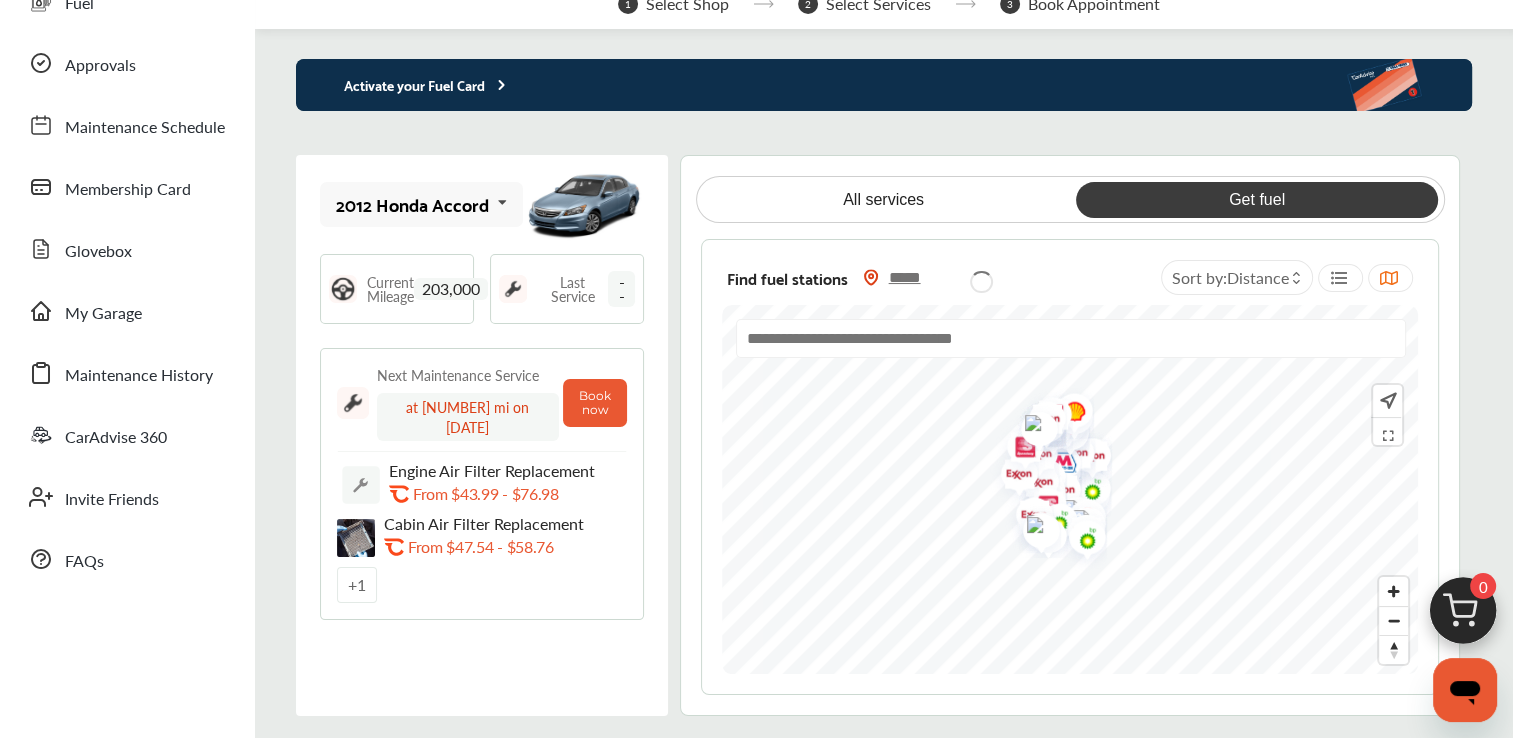 type on "*****" 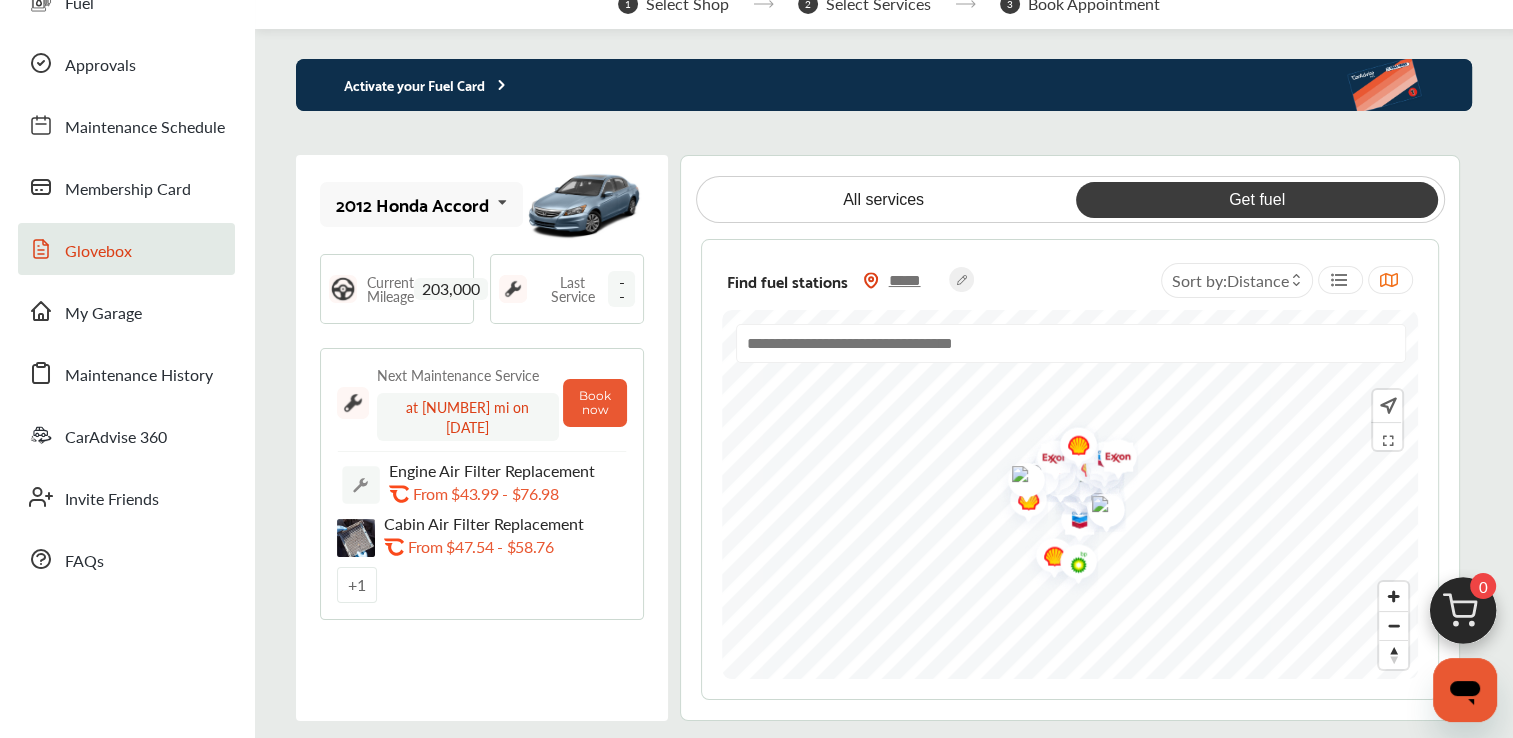 click on "Glovebox" at bounding box center (98, 252) 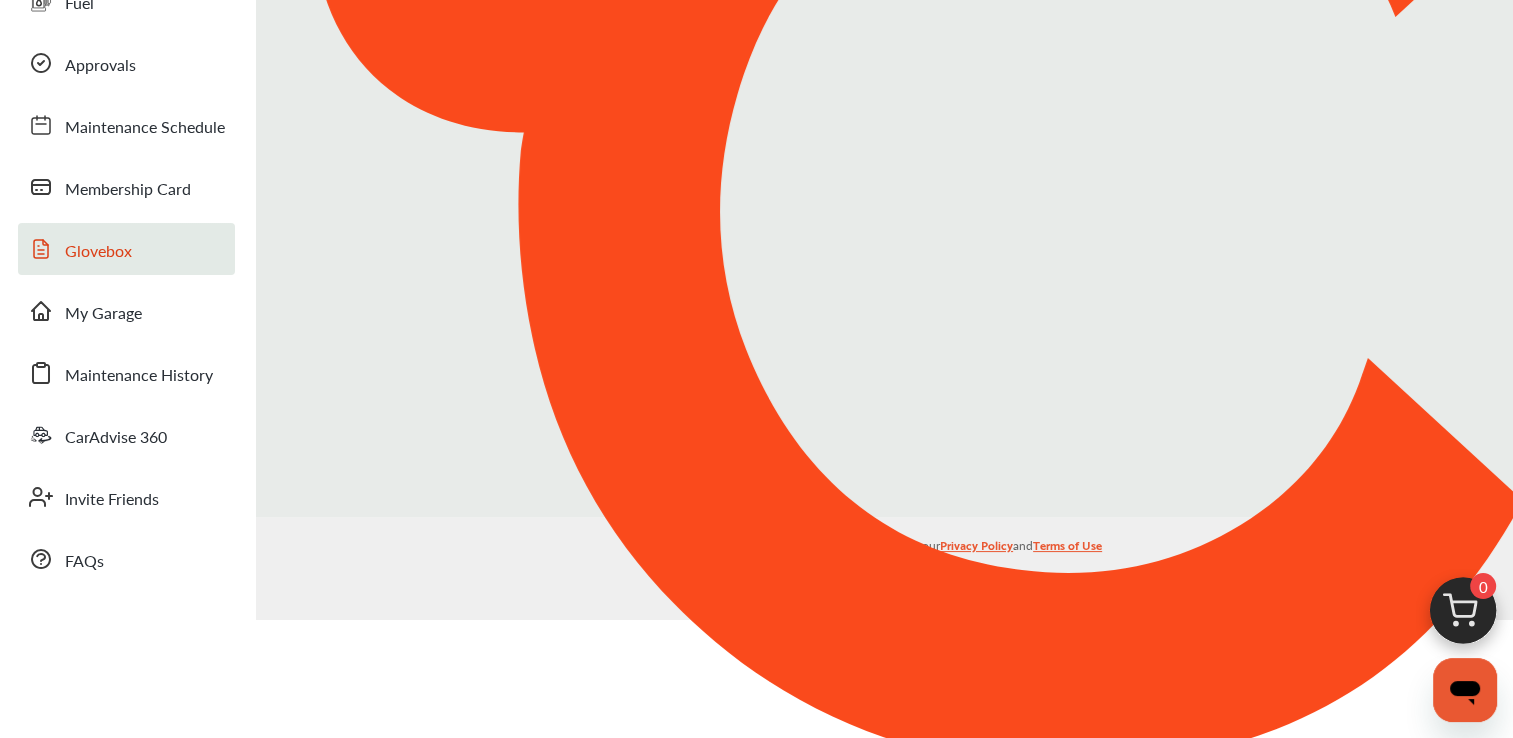 scroll, scrollTop: 0, scrollLeft: 0, axis: both 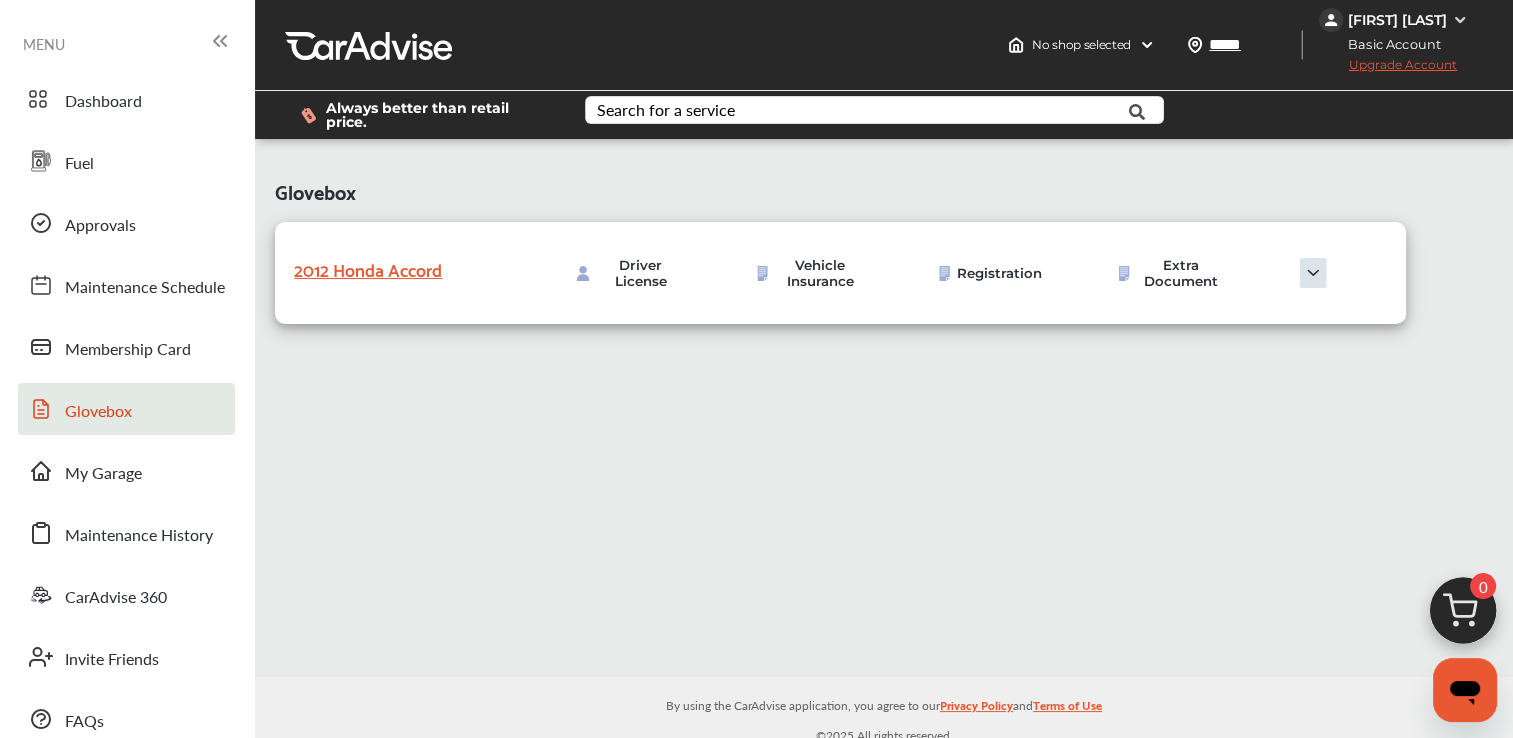 click at bounding box center [583, 273] 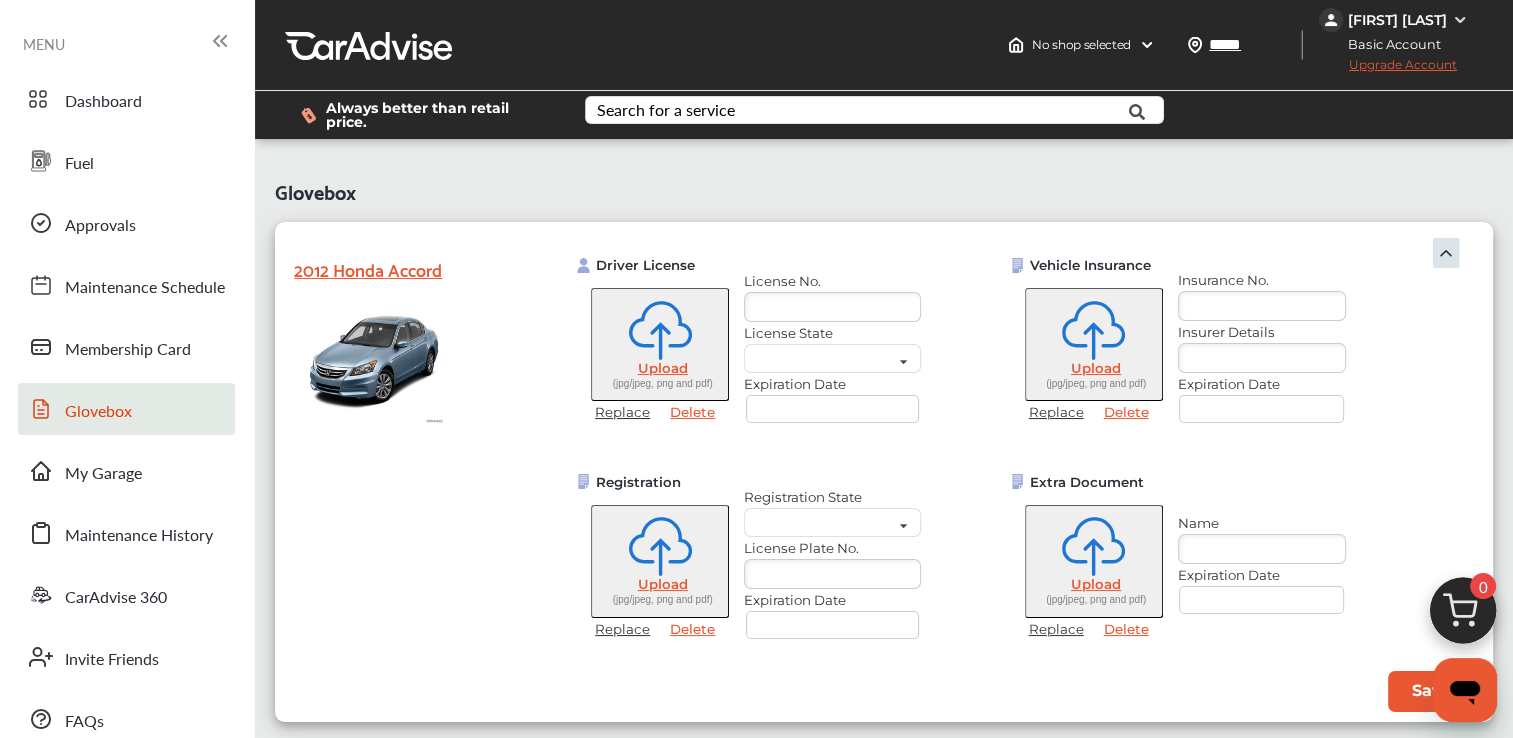 click at bounding box center (832, 307) 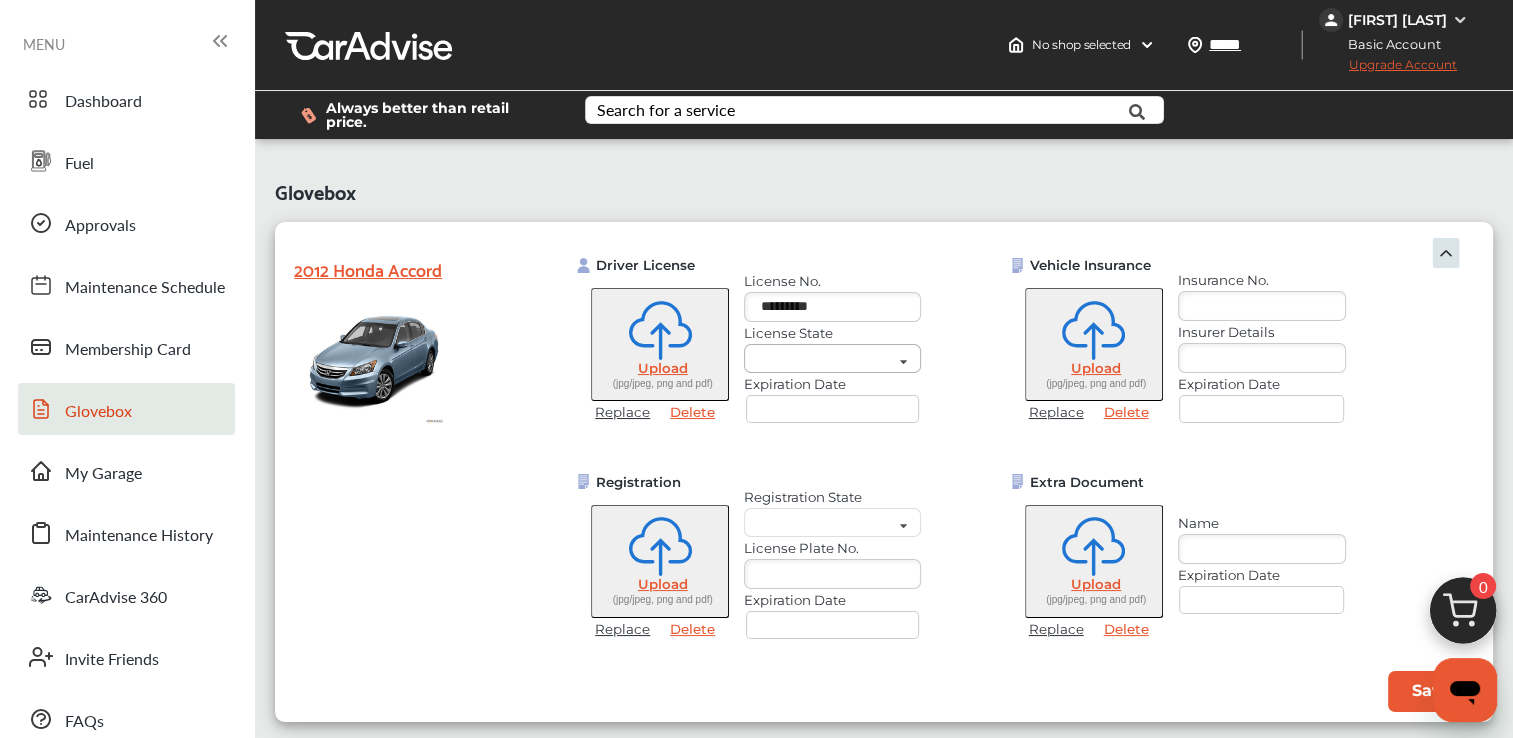 type on "*********" 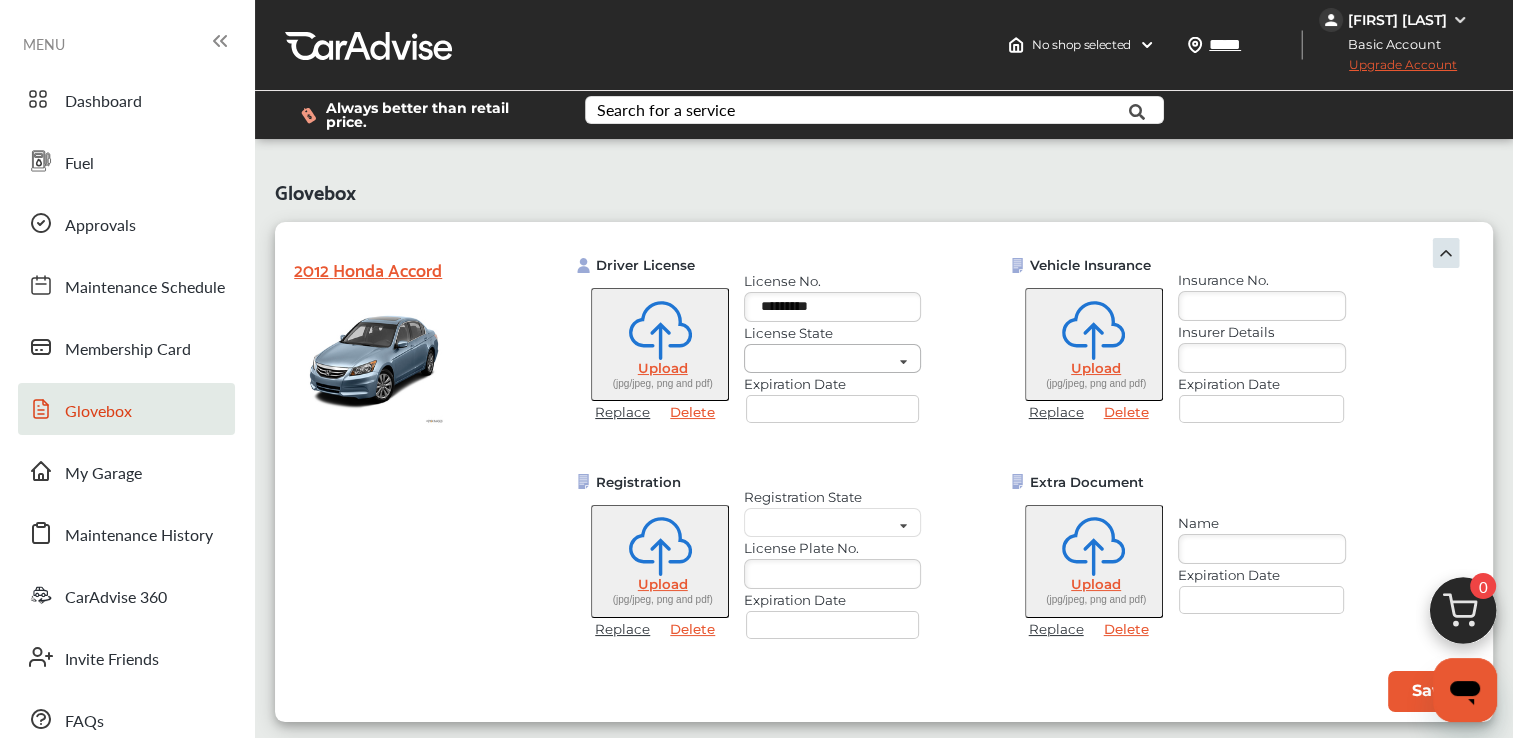 click at bounding box center (851, 364) 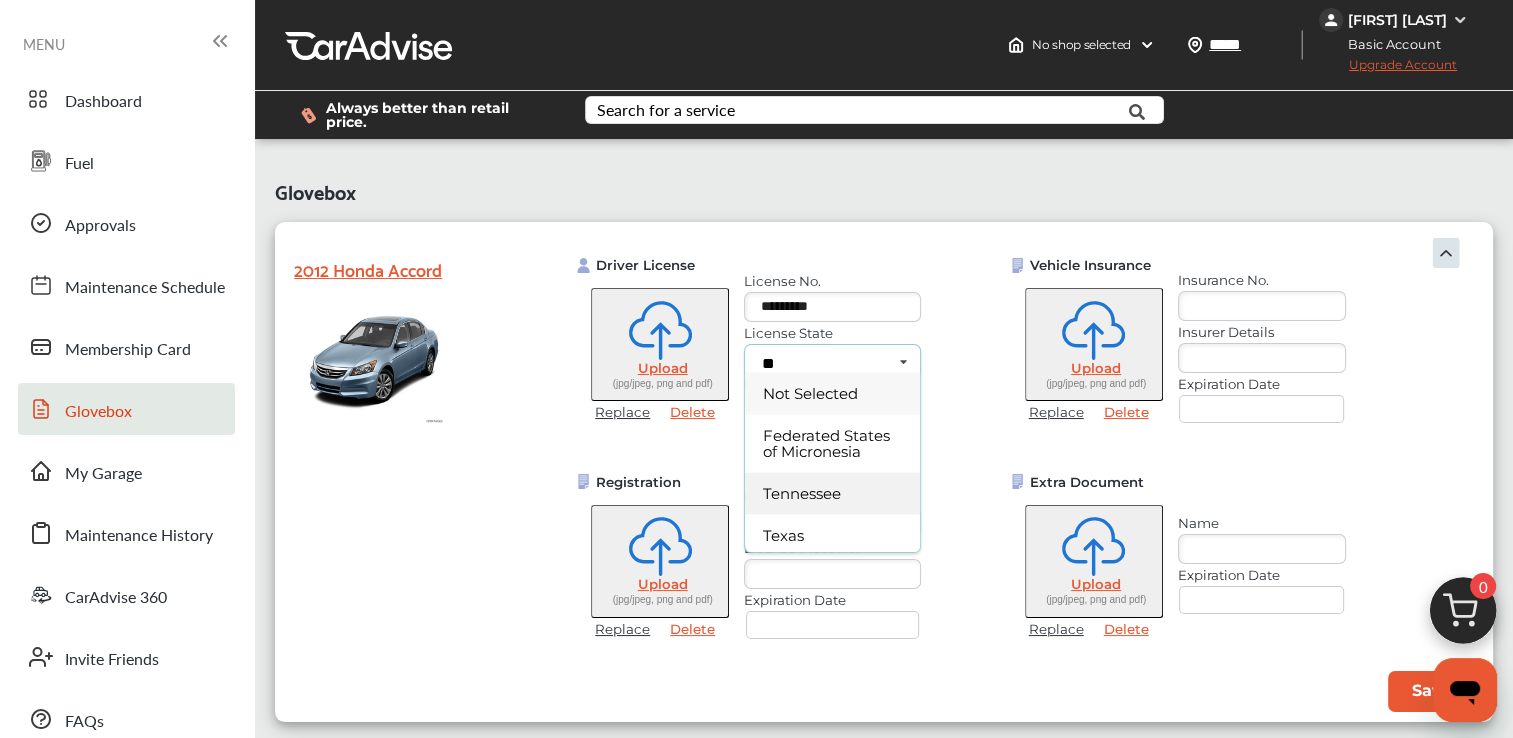 type on "**" 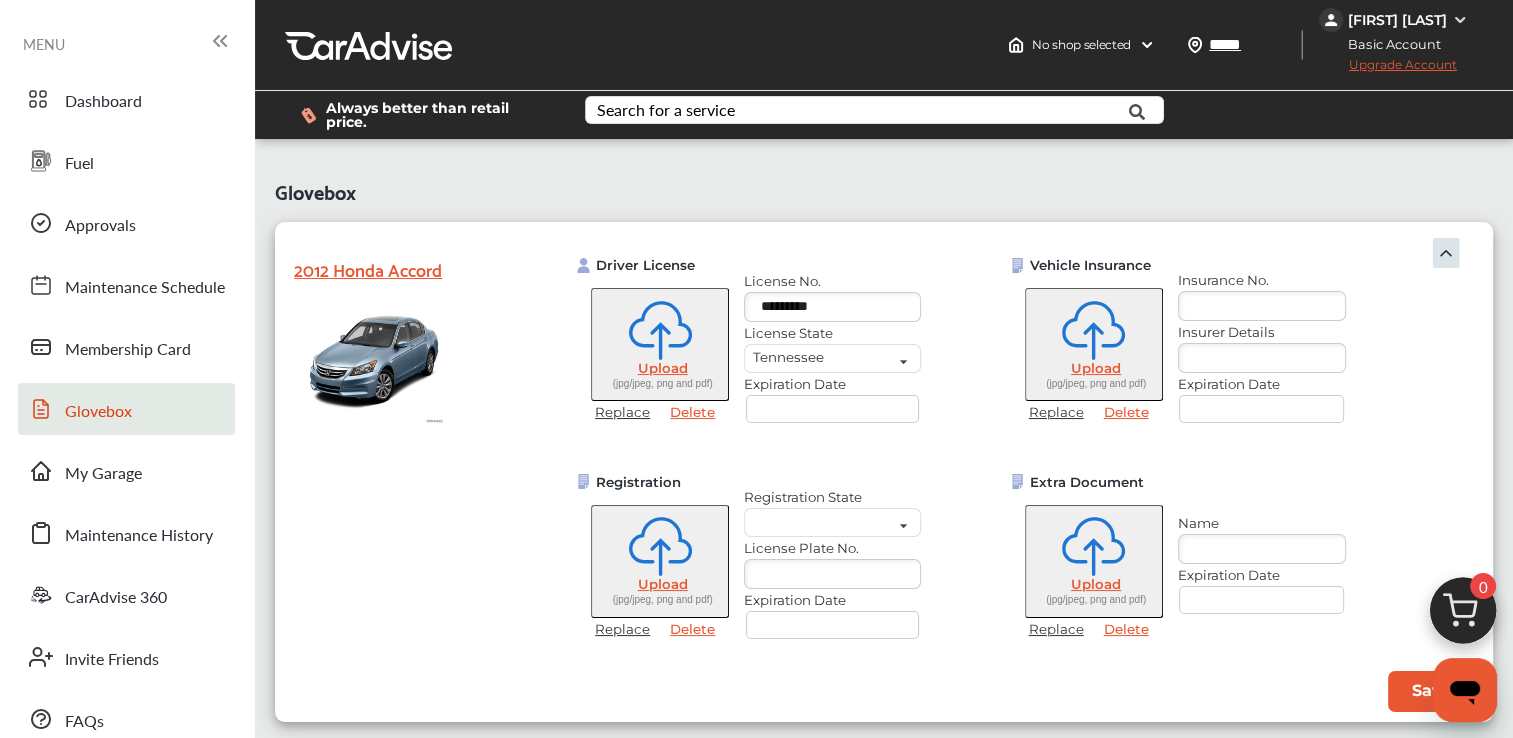 click at bounding box center [833, 409] 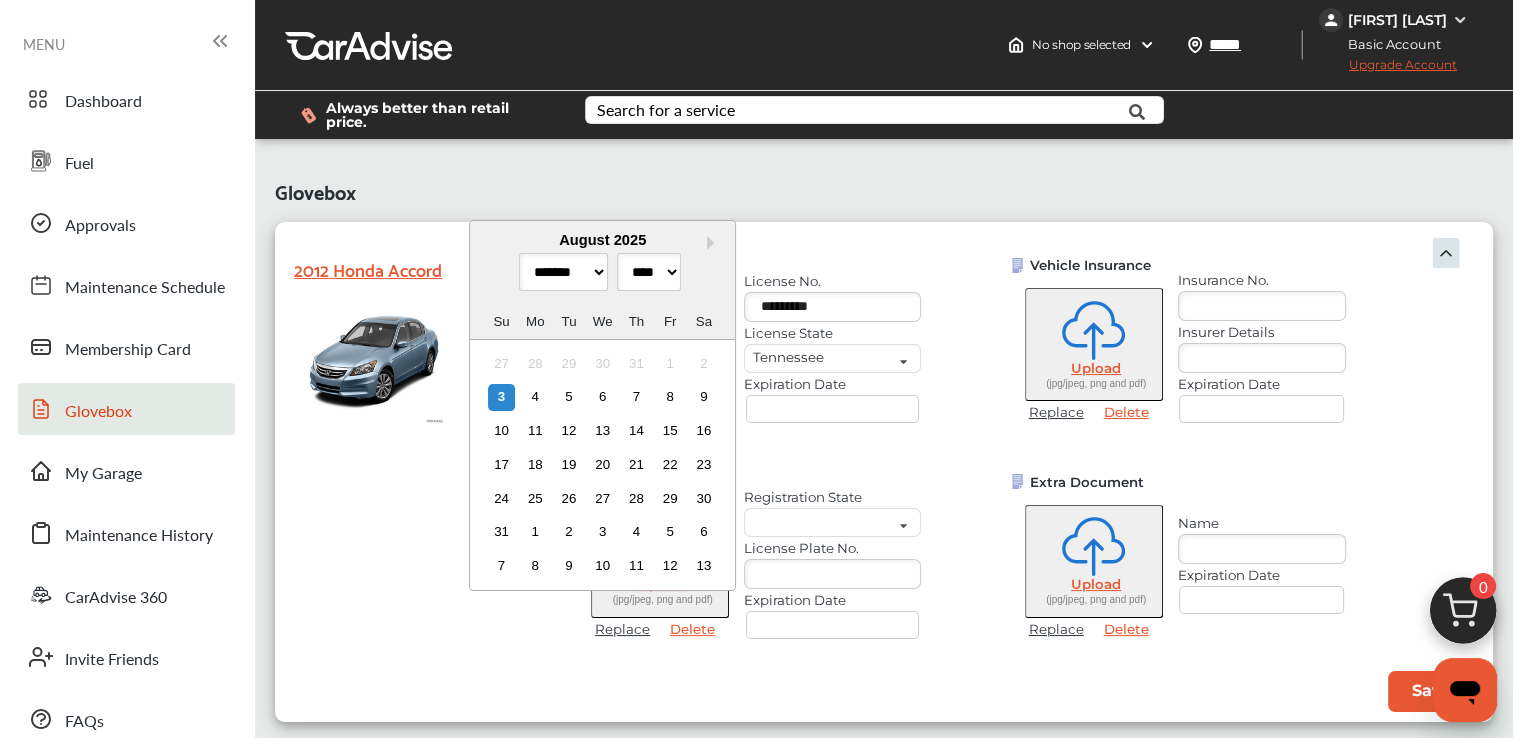 click on "******* ******** ***** ***** *** **** **** ****** ********* ******* ******** ********" at bounding box center (563, 272) 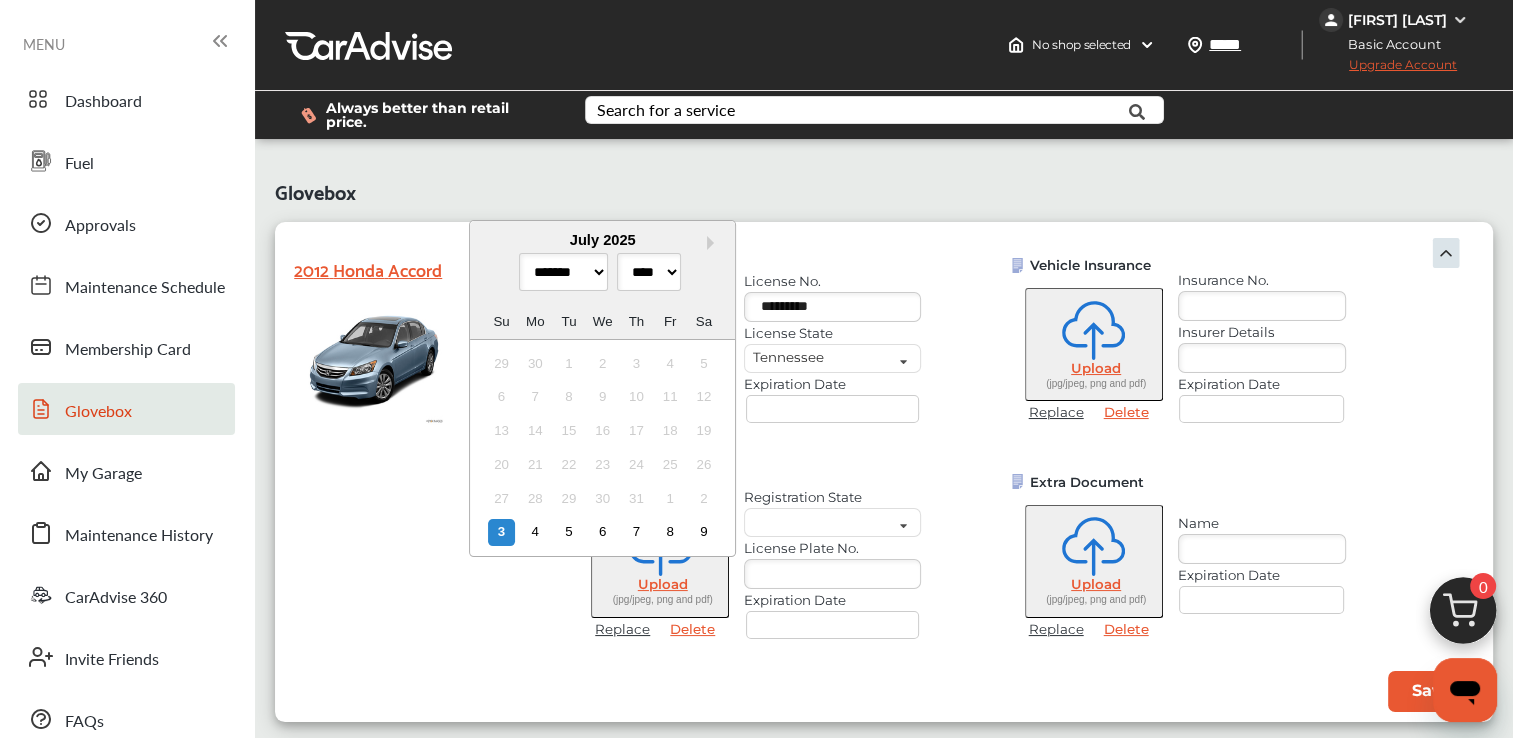 click on "**** **** **** **** **** **** **** **** **** **** **** **** **** **** **** **** **** **** **** **** **** **** **** **** **** **** **** **** **** **** **** **** **** **** **** **** **** **** **** **** **** **** **** **** **** **** **** **** **** **** **** **** **** **** **** **** **** **** **** **** **** **** **** **** **** **** **** **** **** **** **** **** **** **** **** ****" at bounding box center [649, 272] 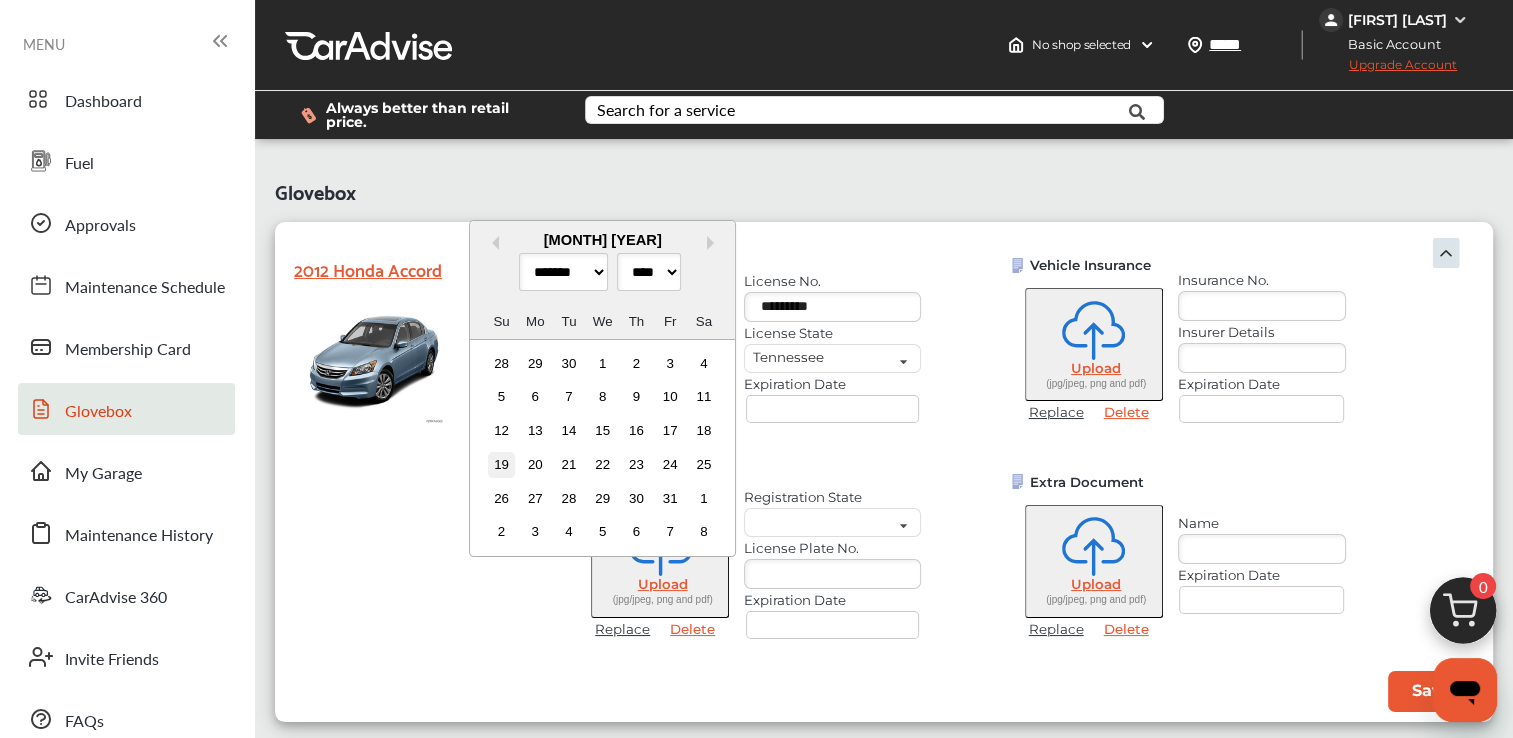 click on "19" at bounding box center (501, 465) 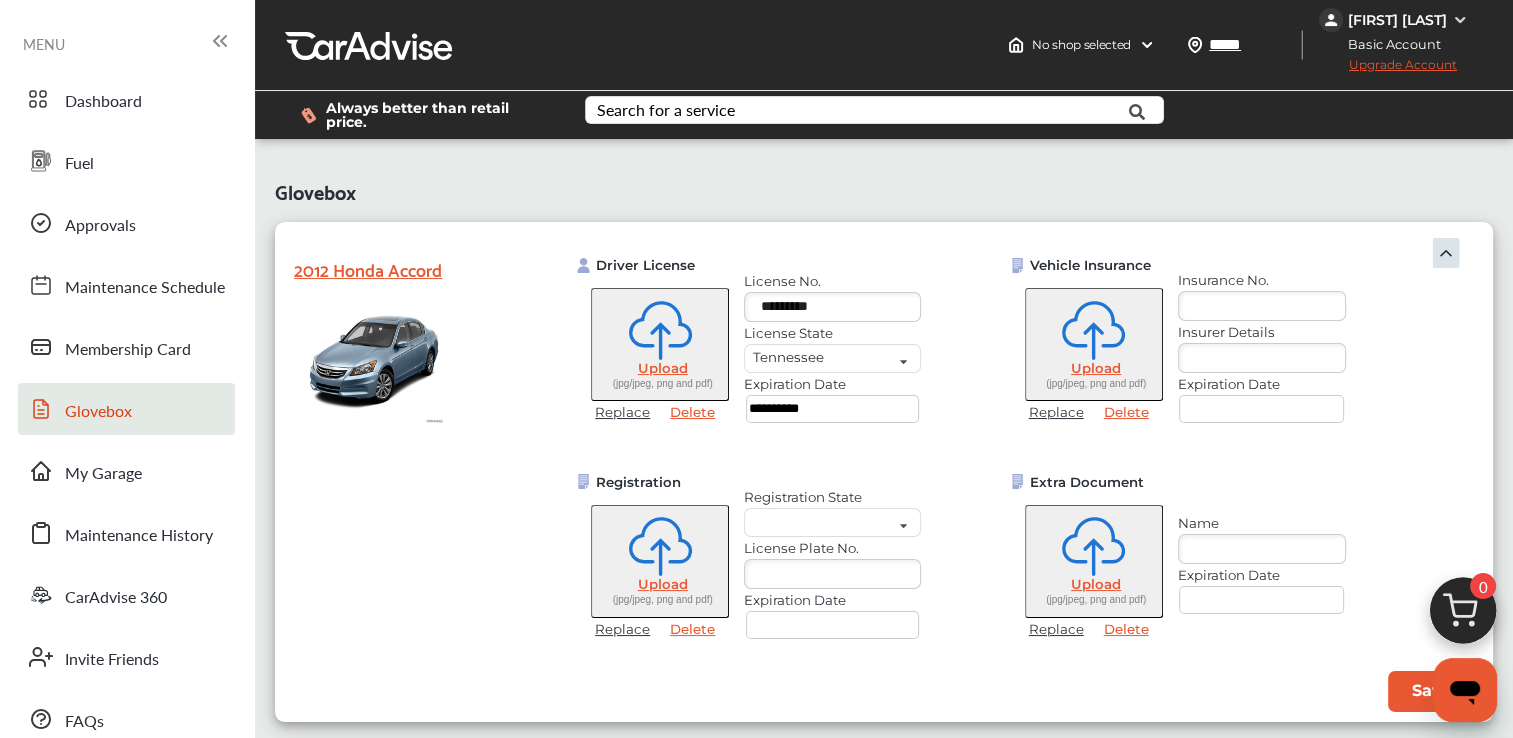 scroll, scrollTop: 2, scrollLeft: 0, axis: vertical 